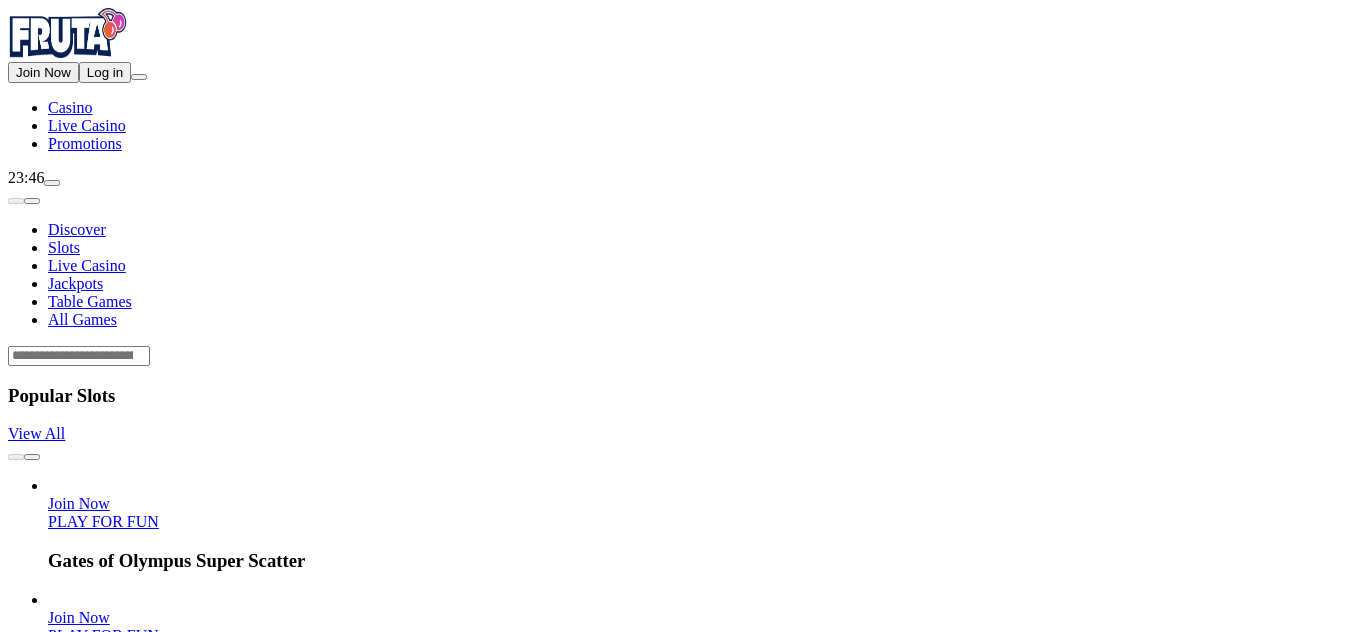 scroll, scrollTop: 0, scrollLeft: 0, axis: both 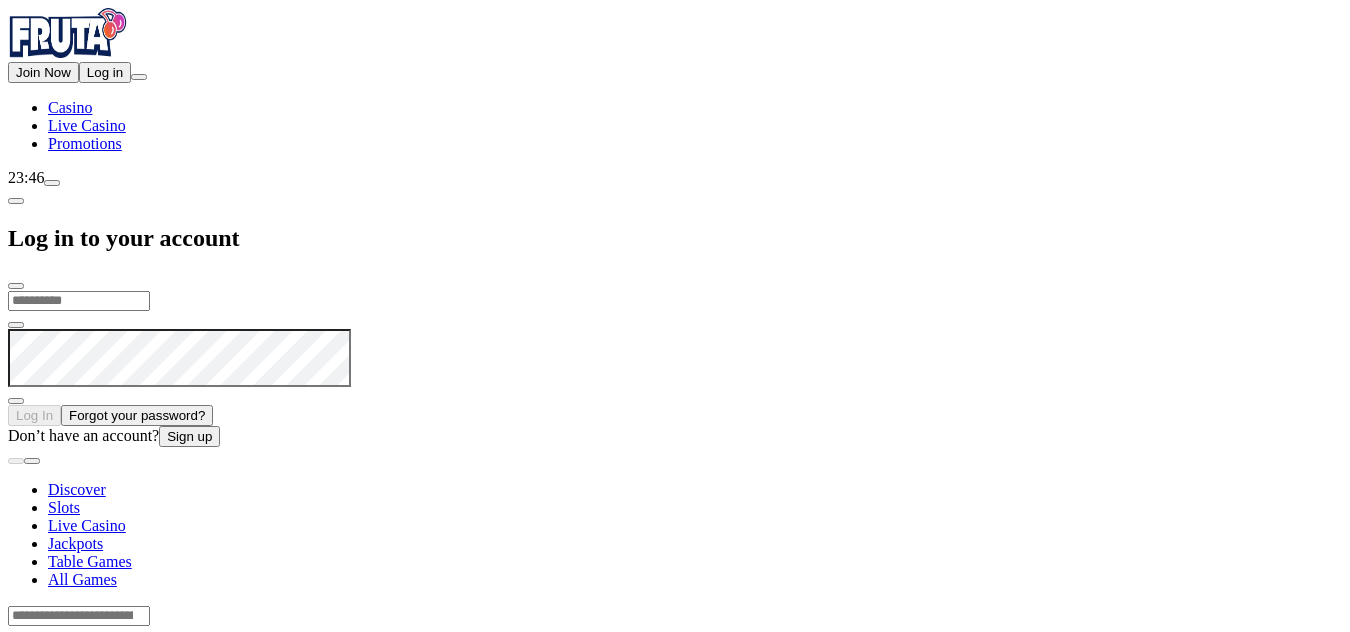 click at bounding box center (79, 301) 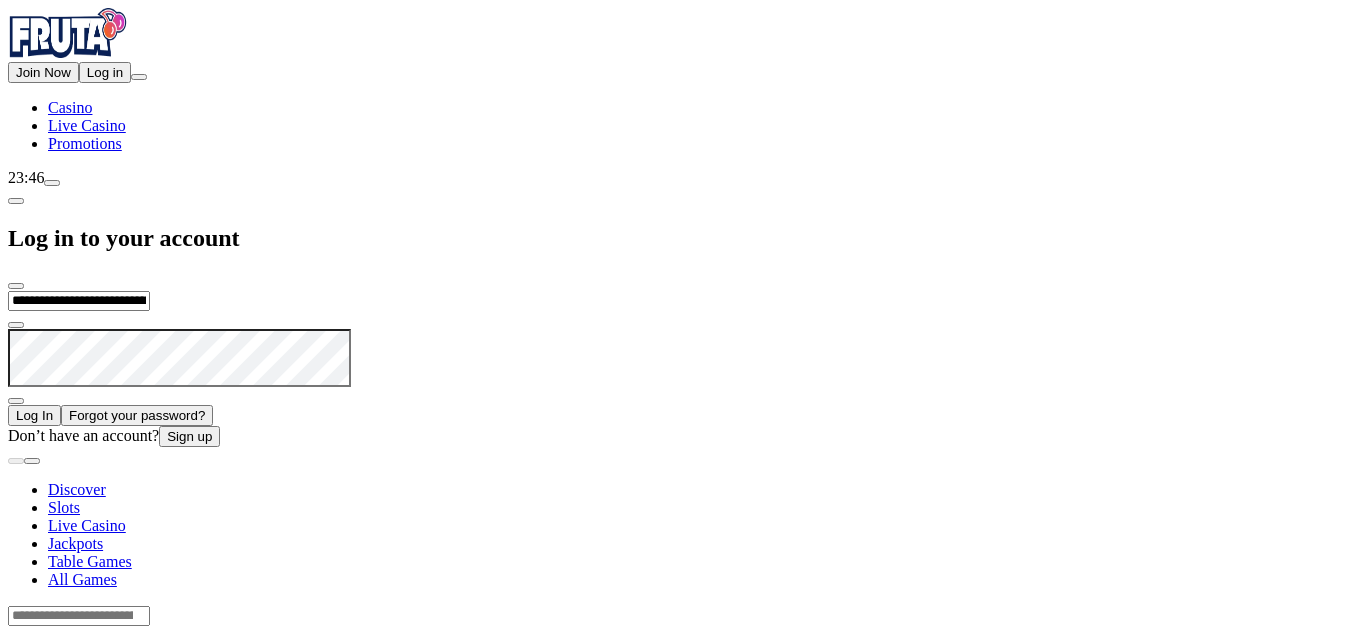 click on "Log In" at bounding box center [34, 415] 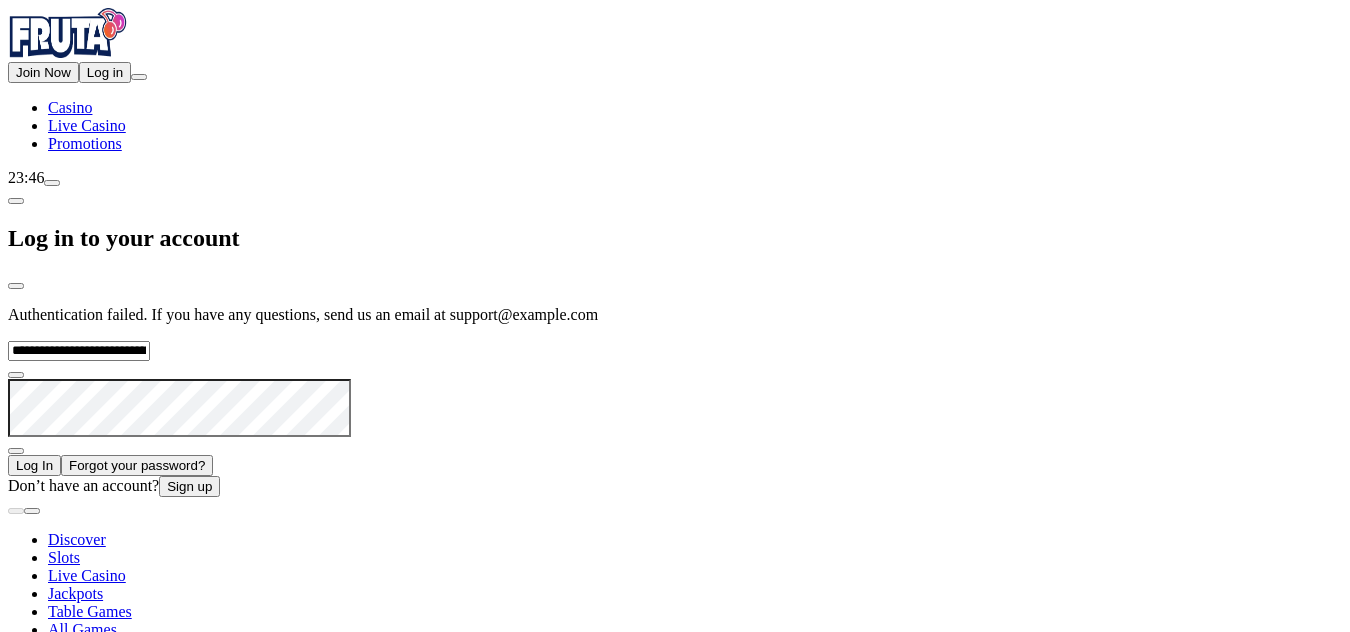 click at bounding box center [16, 451] 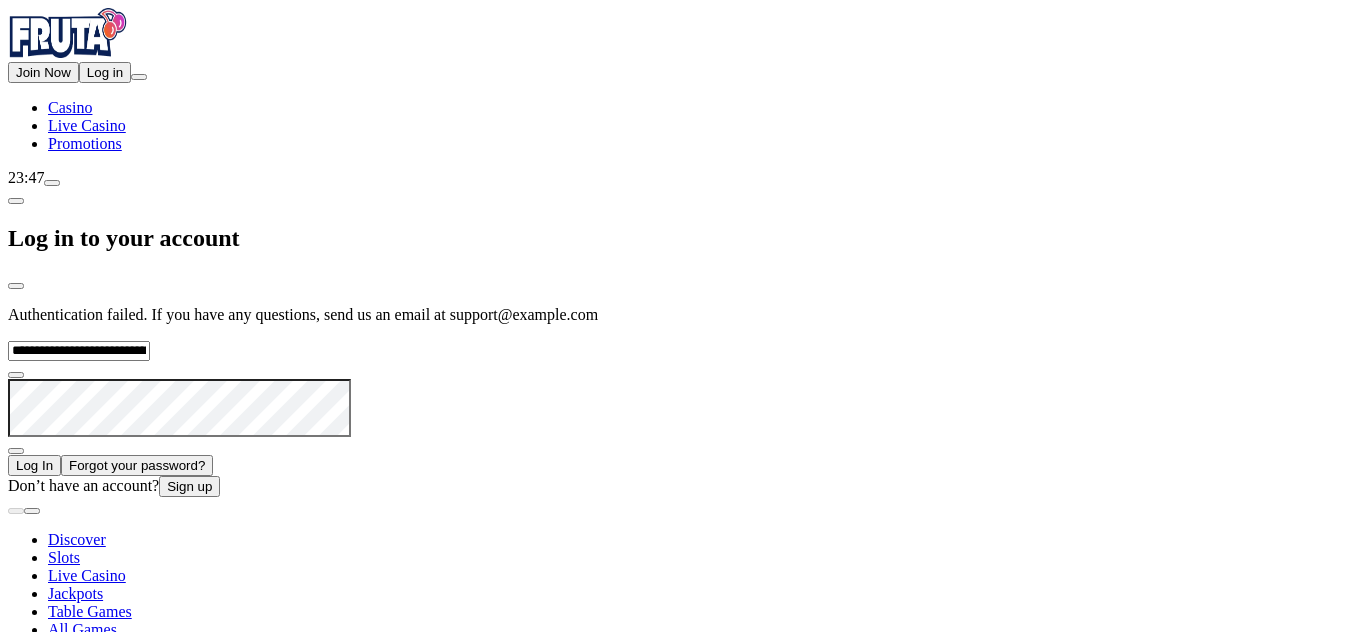 click on "Log In" at bounding box center [34, 465] 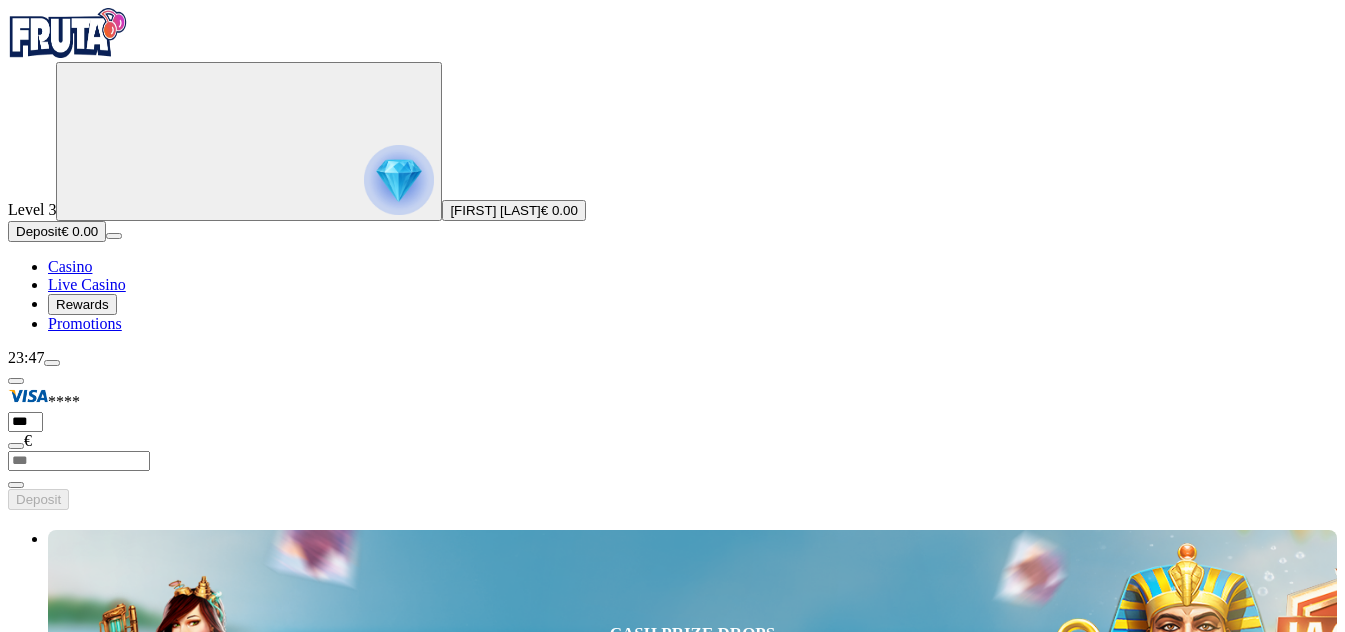 click on "Deposit" at bounding box center (38, 231) 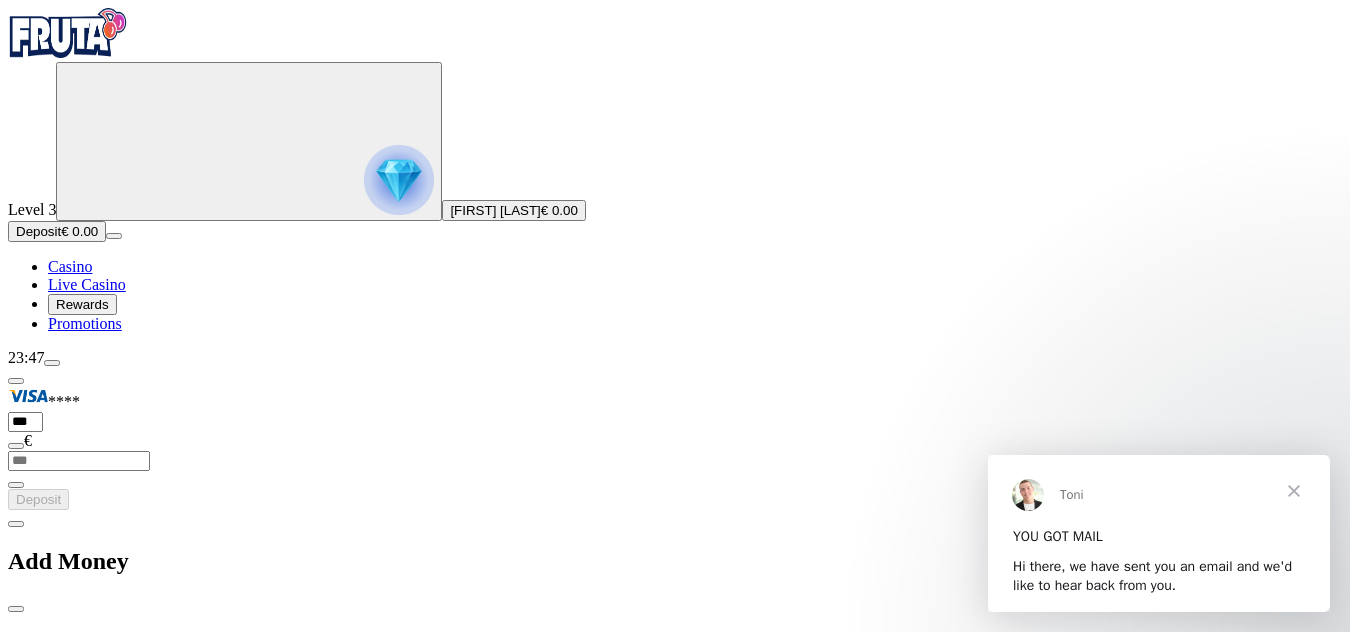 scroll, scrollTop: 0, scrollLeft: 0, axis: both 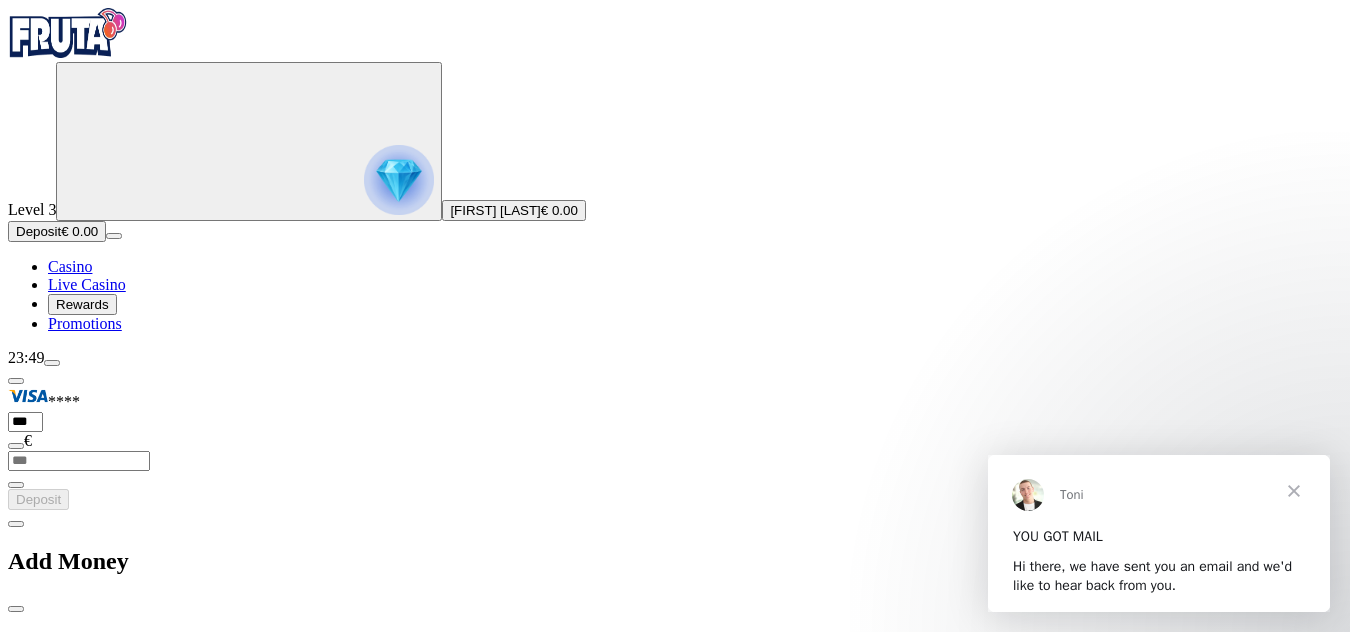 click at bounding box center [399, 180] 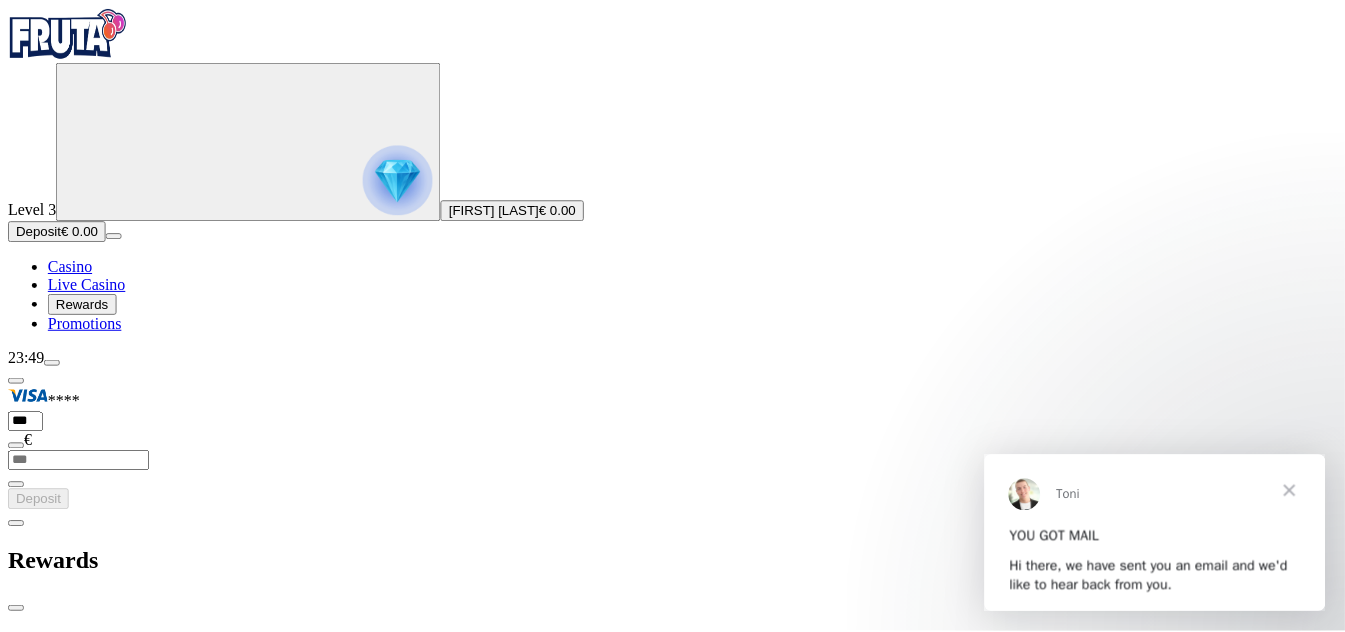 scroll, scrollTop: 0, scrollLeft: 0, axis: both 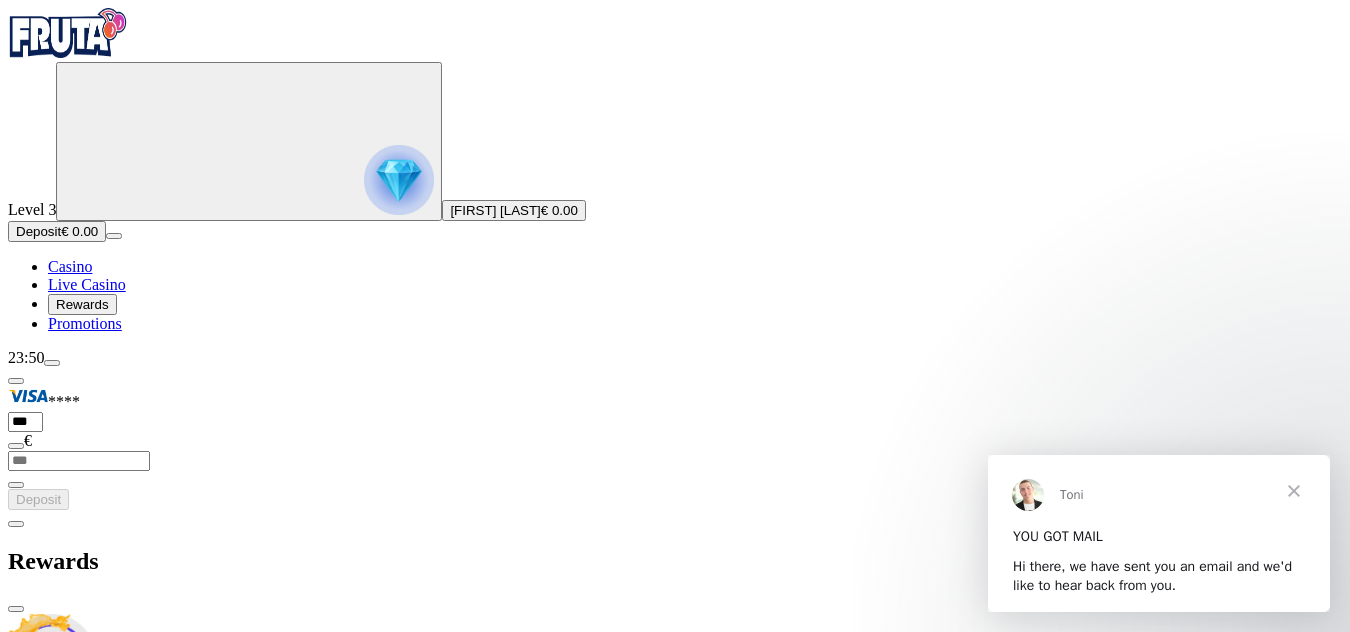click at bounding box center (675, 817) 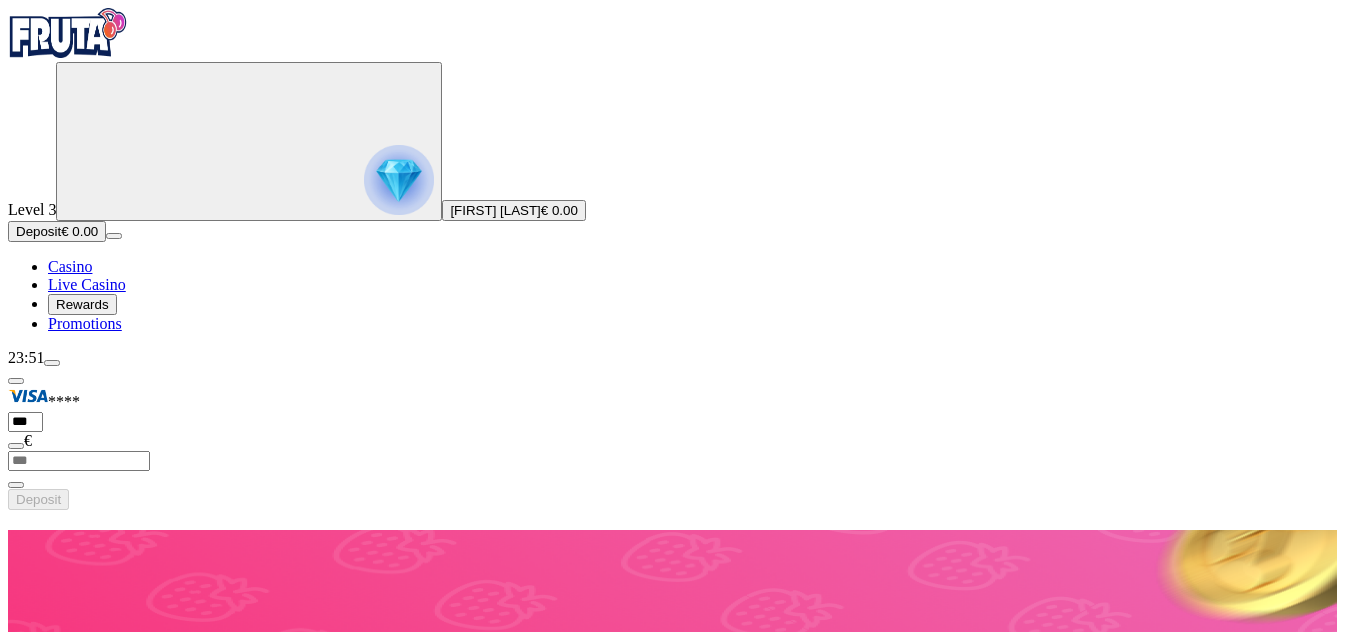 scroll, scrollTop: 0, scrollLeft: 0, axis: both 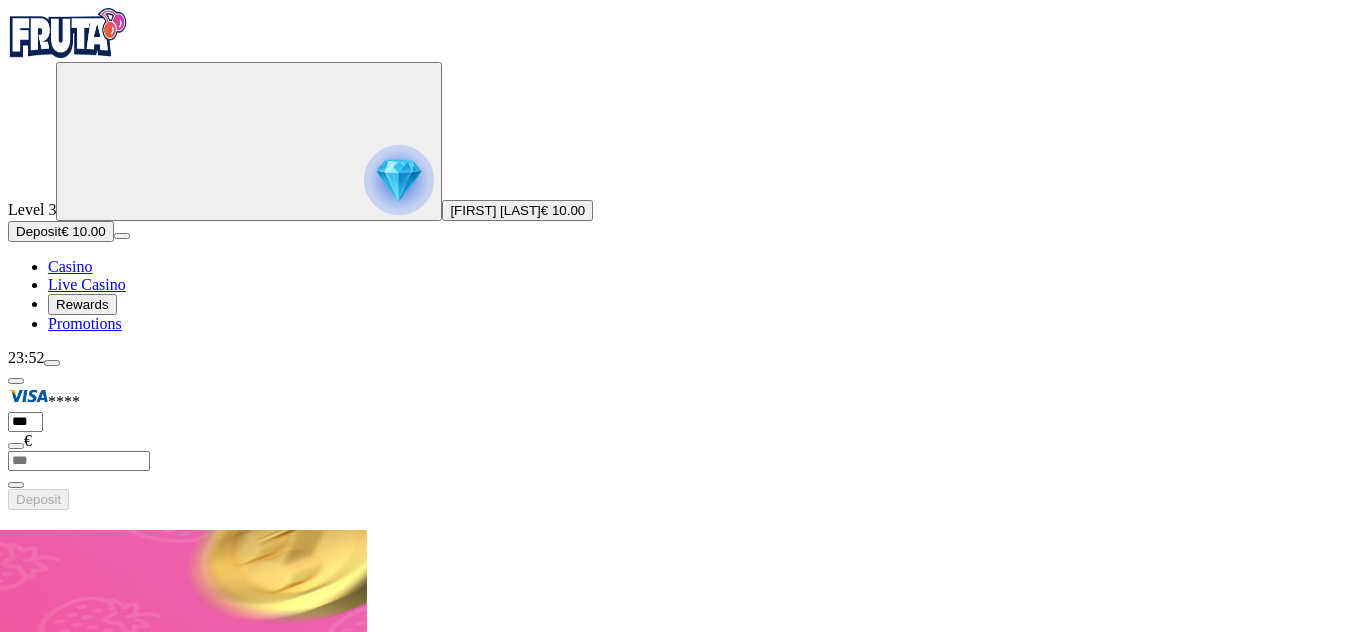 click on "Play Now" at bounding box center [80, 1519] 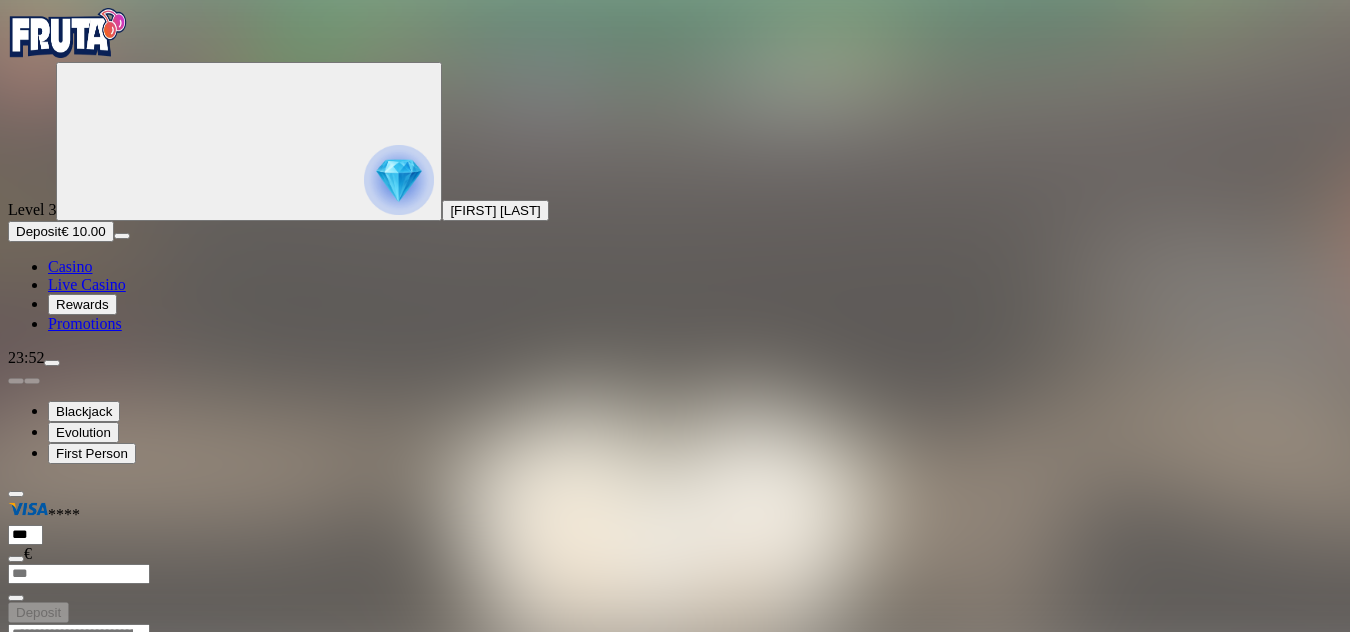 drag, startPoint x: 1227, startPoint y: 195, endPoint x: 1237, endPoint y: 283, distance: 88.56636 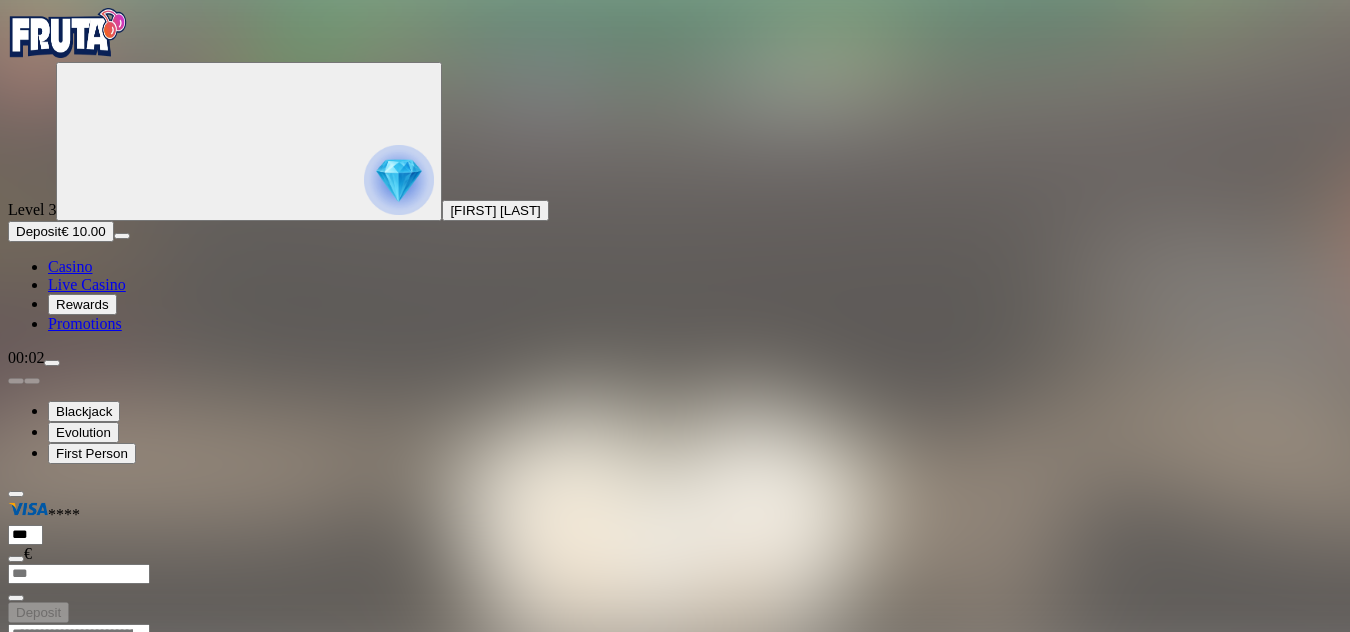 click on "Deposit" at bounding box center (38, 231) 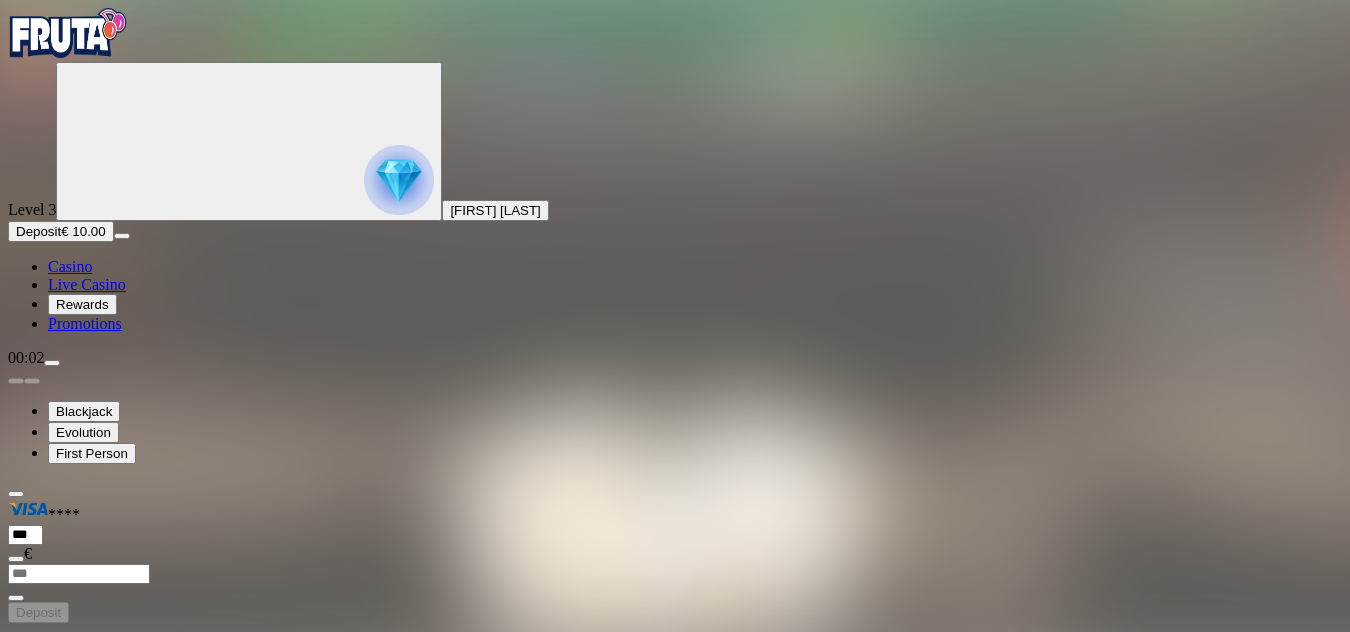 scroll, scrollTop: 100, scrollLeft: 0, axis: vertical 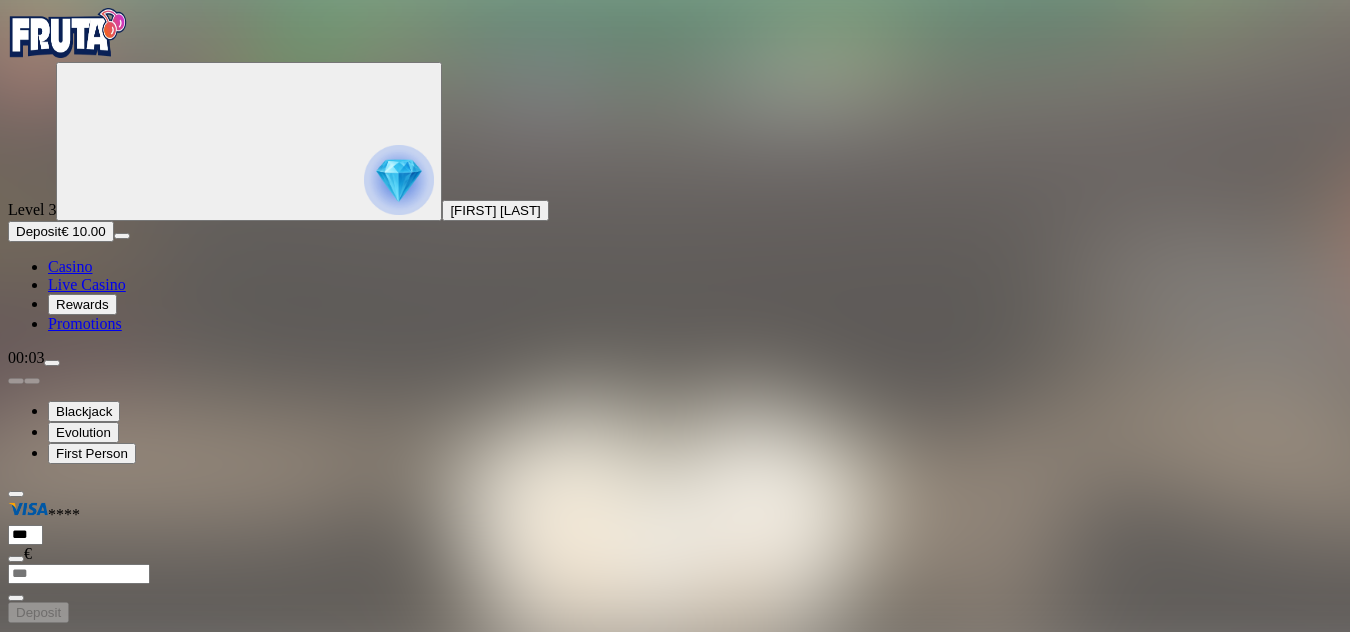click at bounding box center [675, 1605] 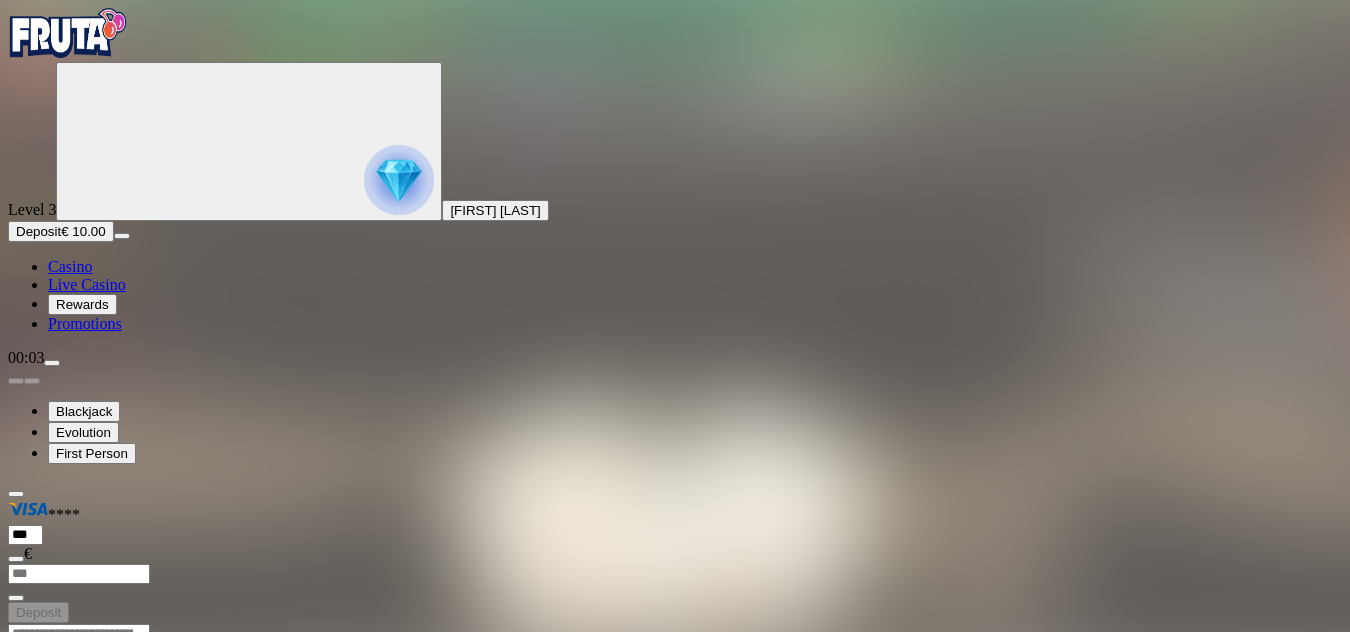 click at bounding box center [399, 180] 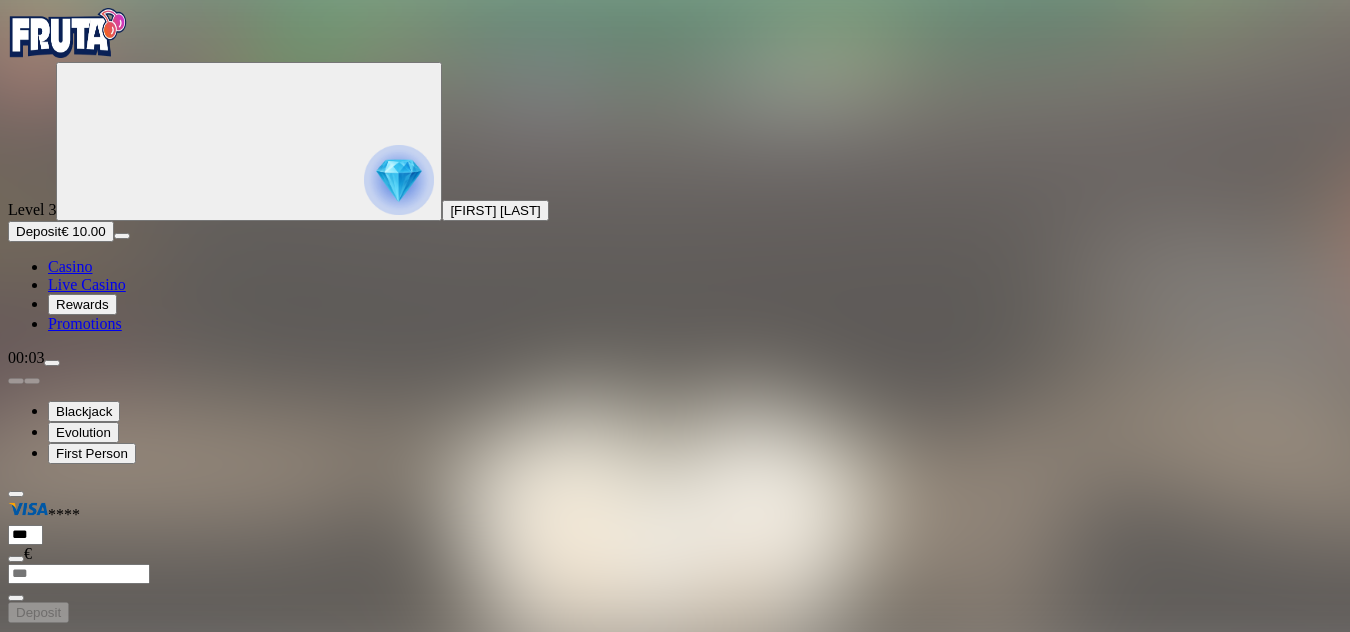 click on "Deposit" at bounding box center (38, 231) 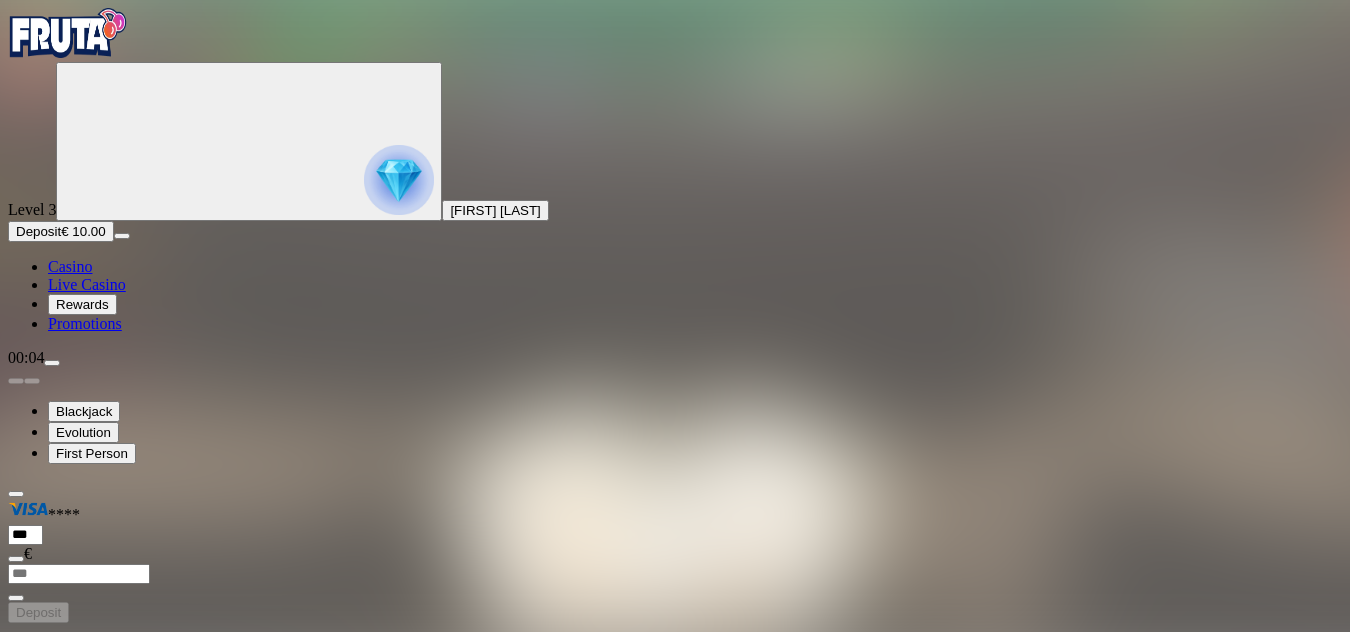click at bounding box center (675, 1605) 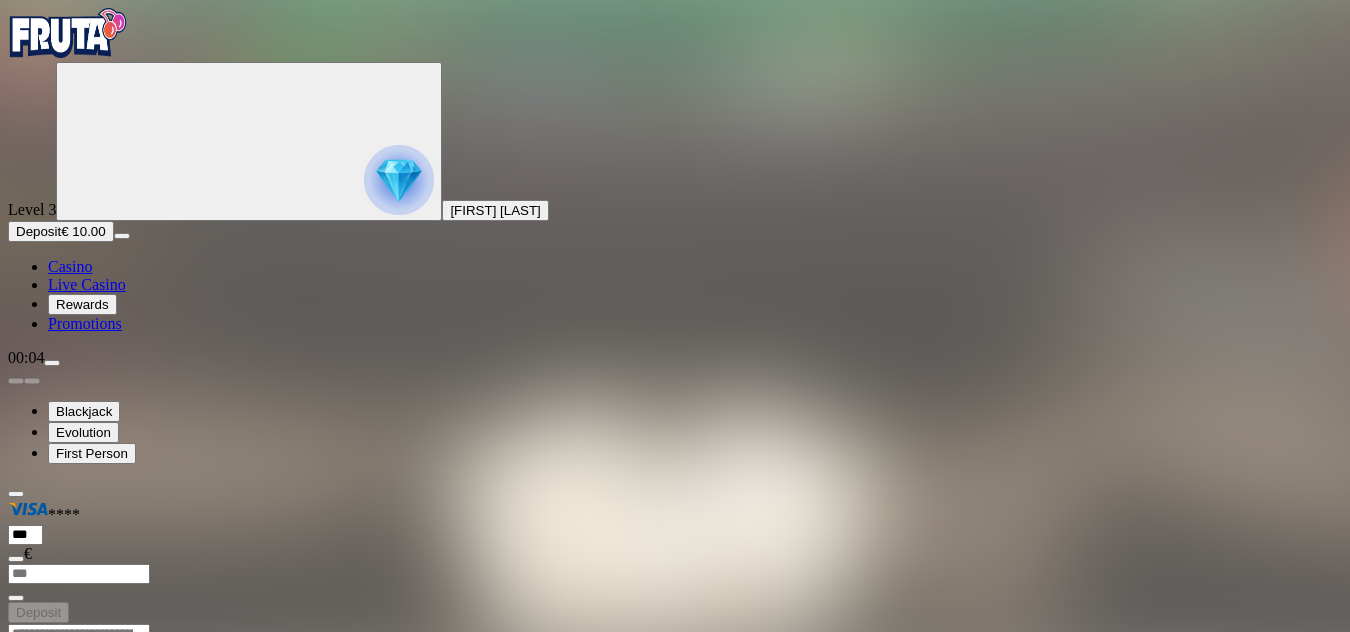 click at bounding box center [16, 816] 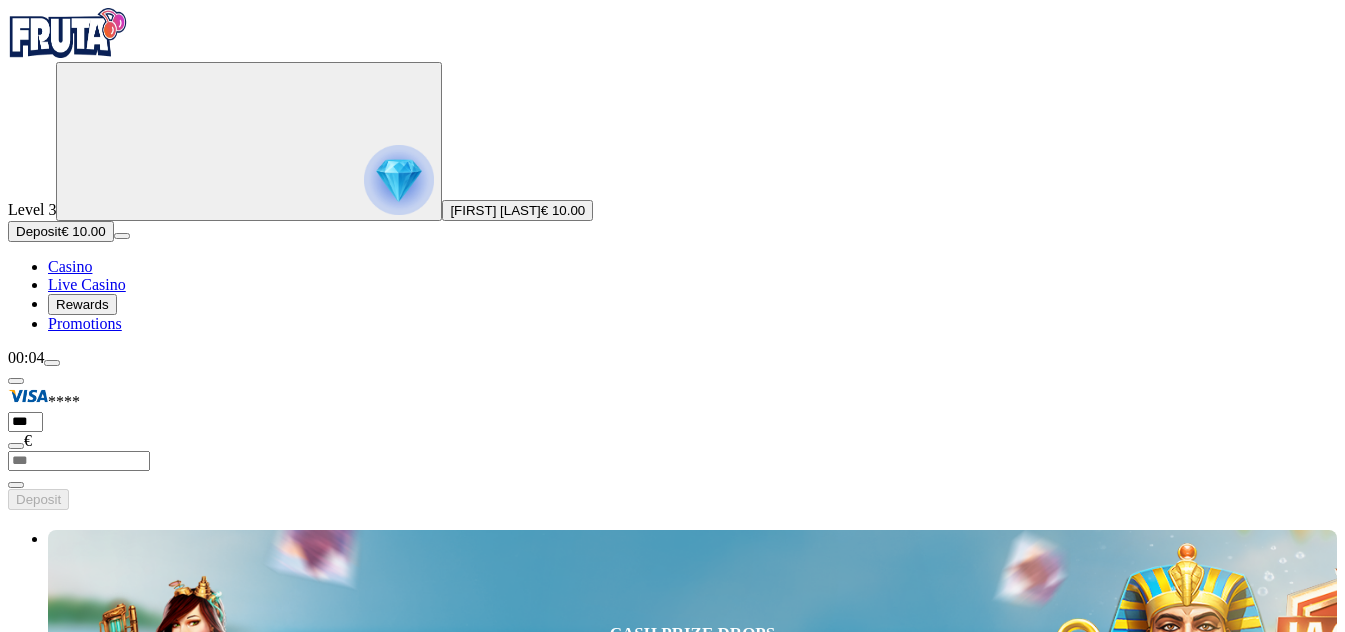 click on "[FIRST] [LAST]" at bounding box center [495, 210] 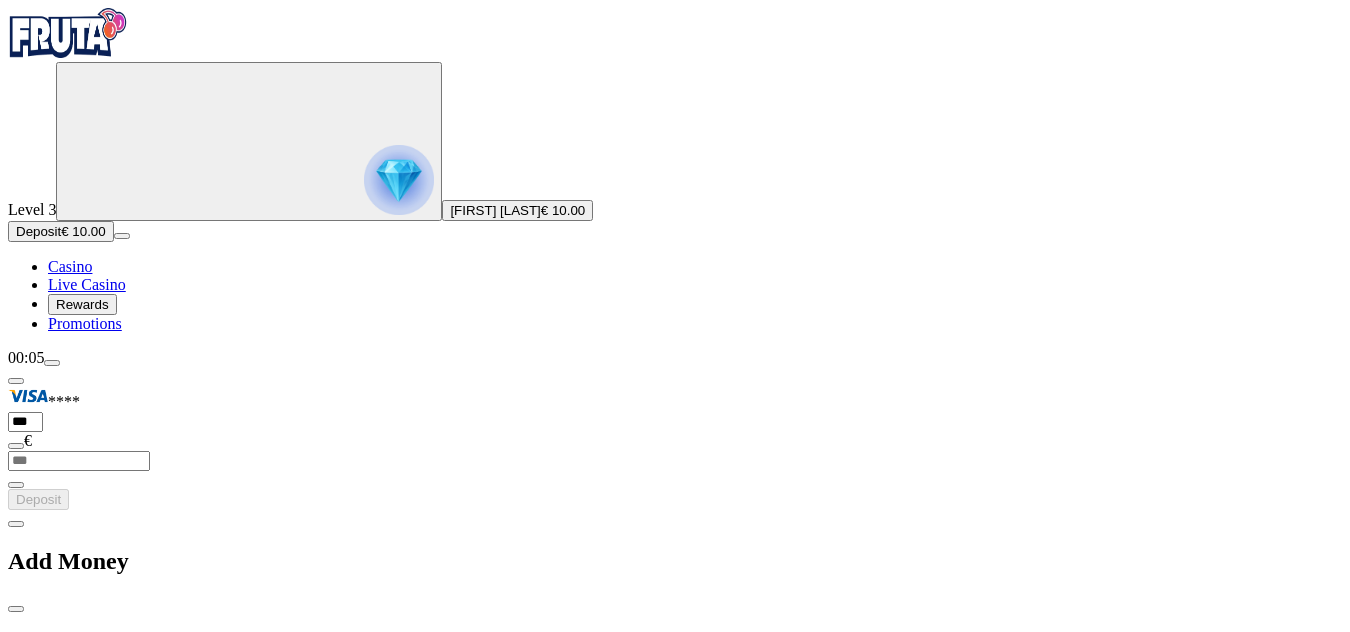 click at bounding box center [16, 609] 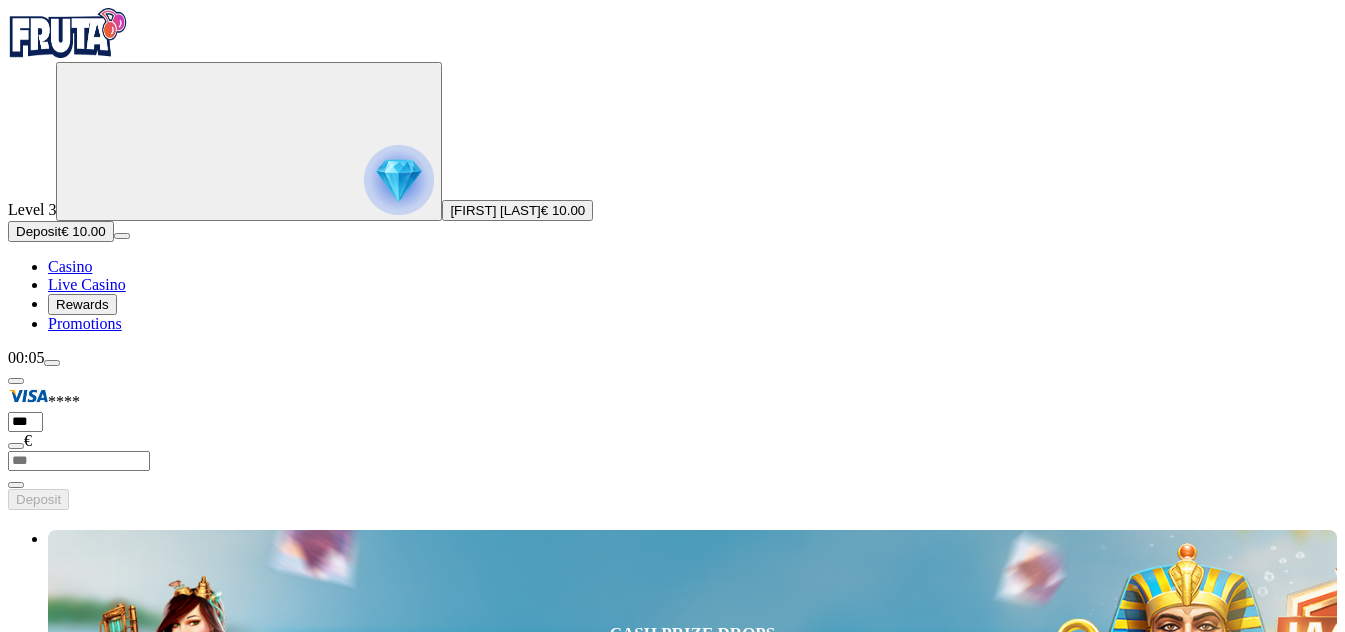 click at bounding box center [48, 2720] 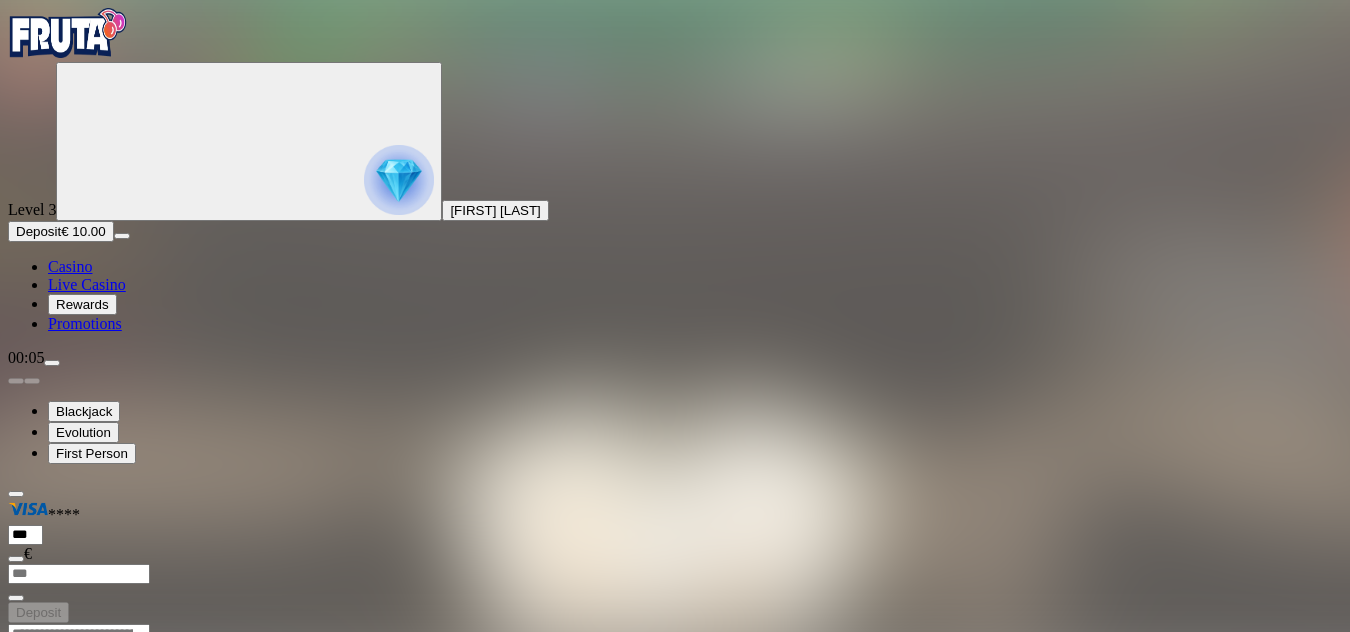 click at bounding box center (16, 816) 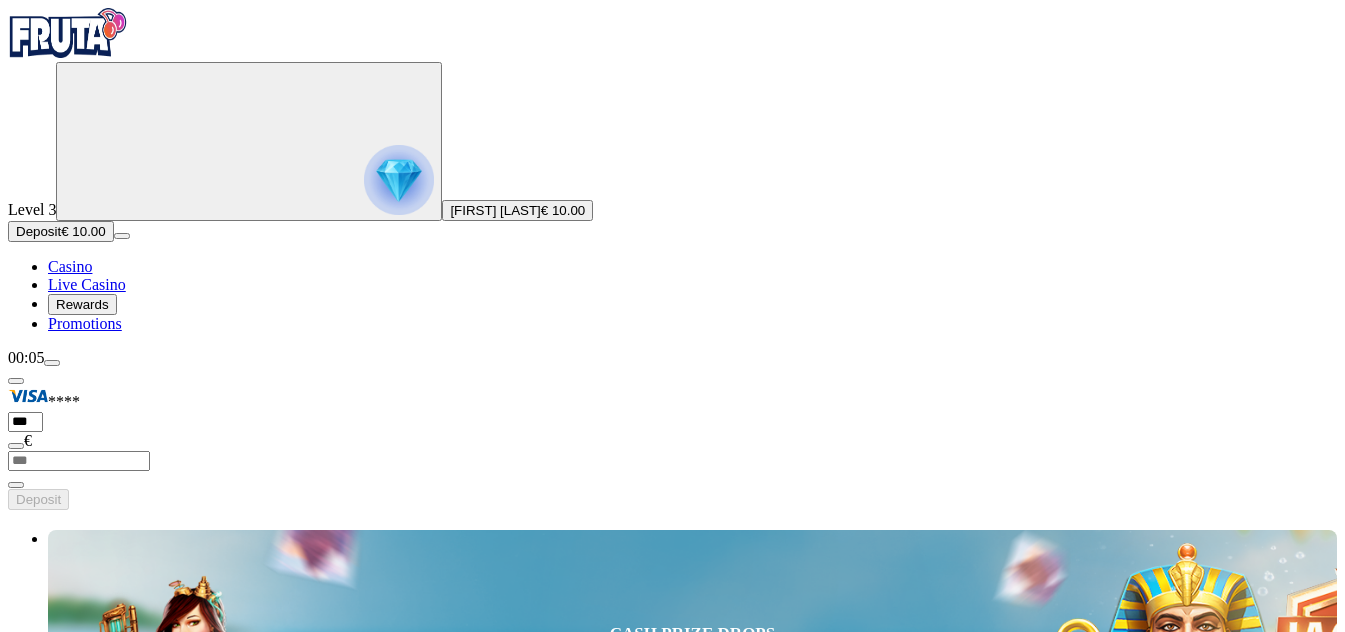 click on "Deposit € 10.00" at bounding box center (61, 231) 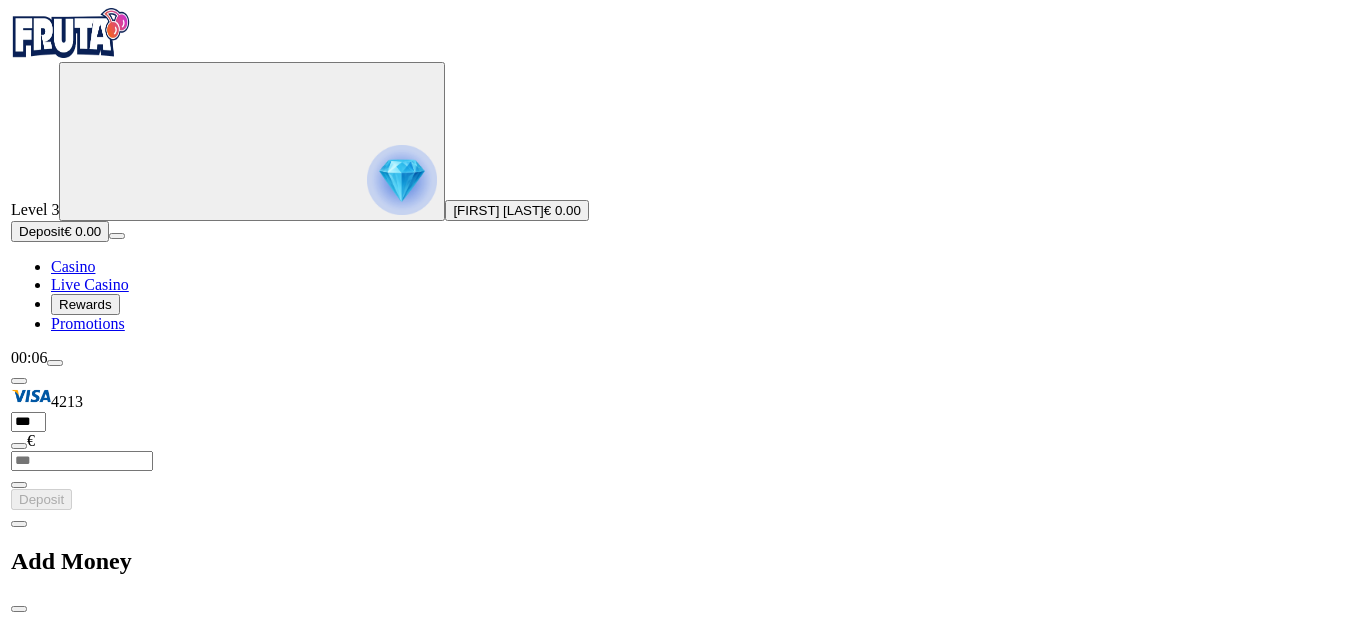 scroll, scrollTop: 0, scrollLeft: 0, axis: both 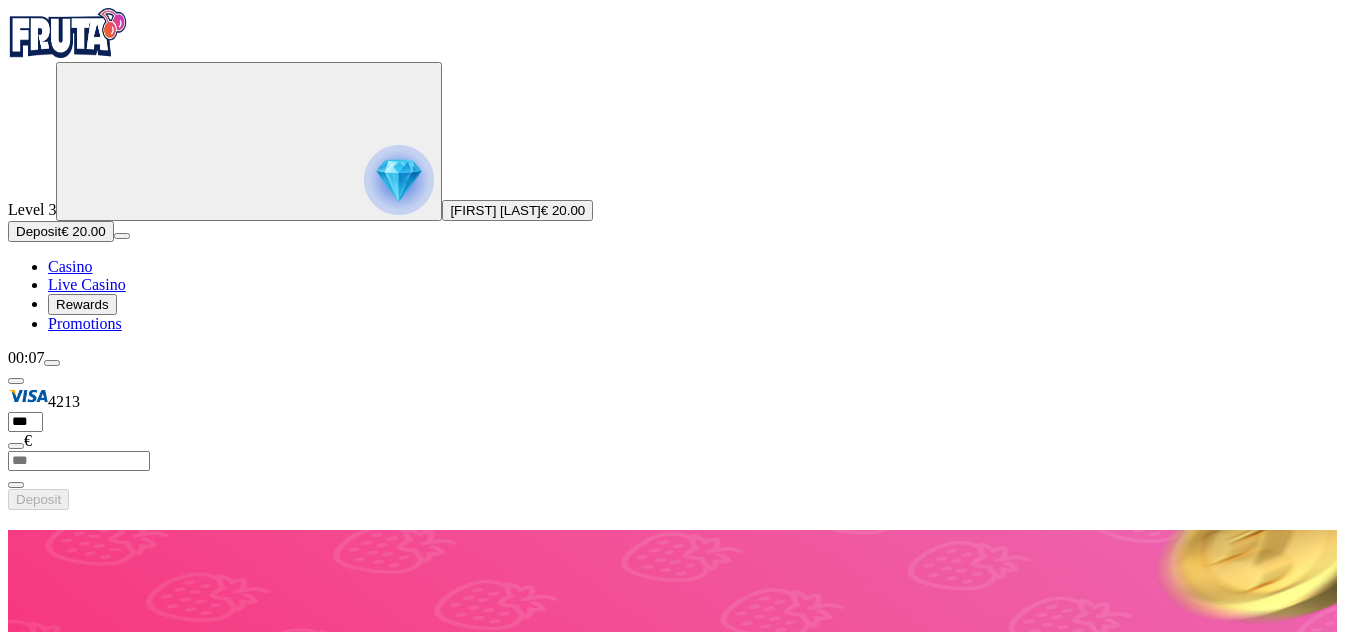click at bounding box center [48, 1529] 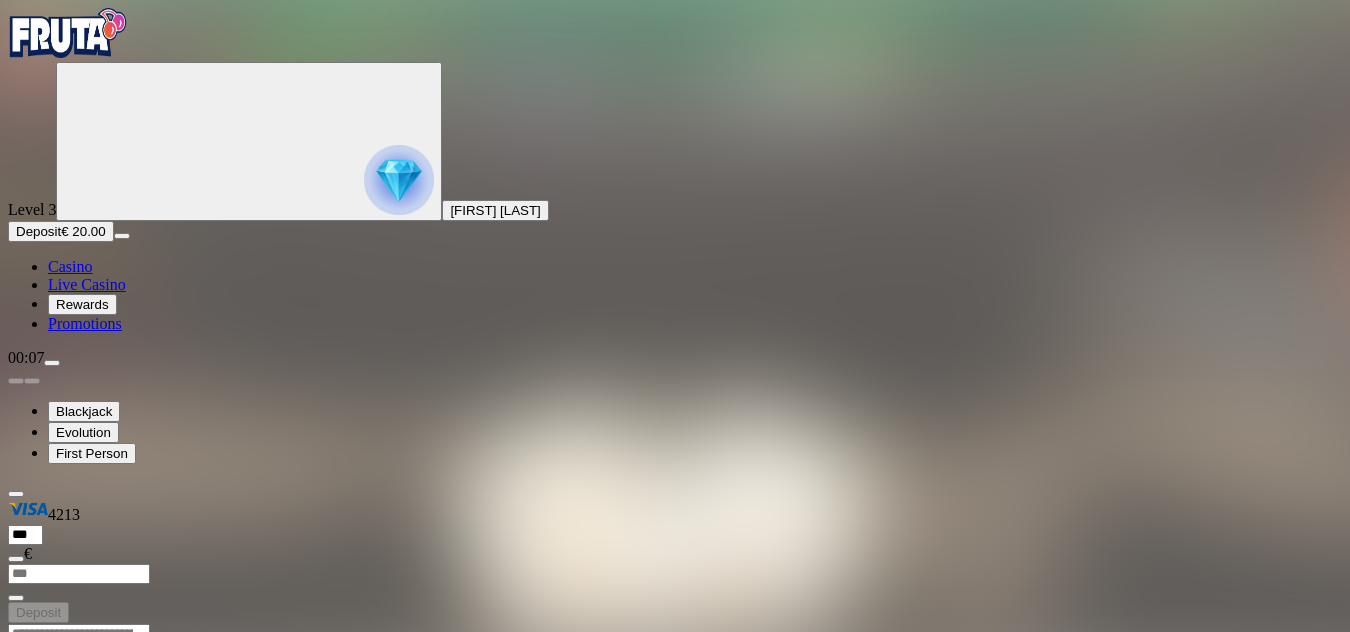 click at bounding box center (48, 816) 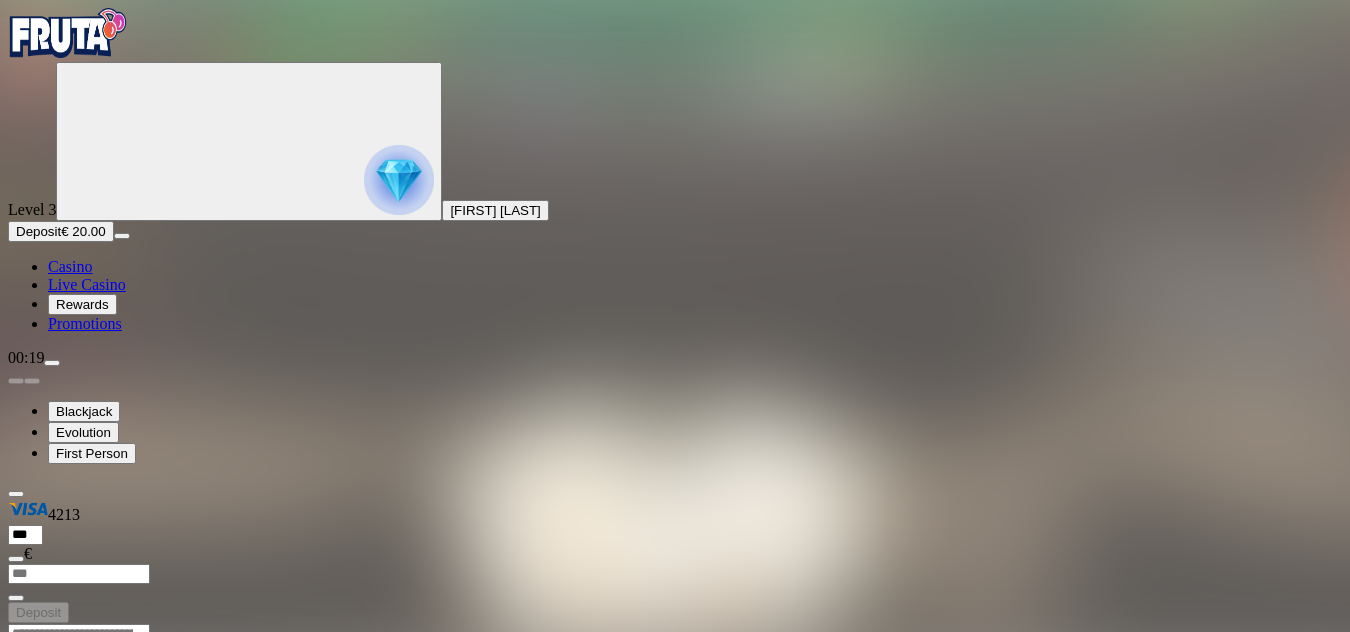 click on "Deposit" at bounding box center [38, 231] 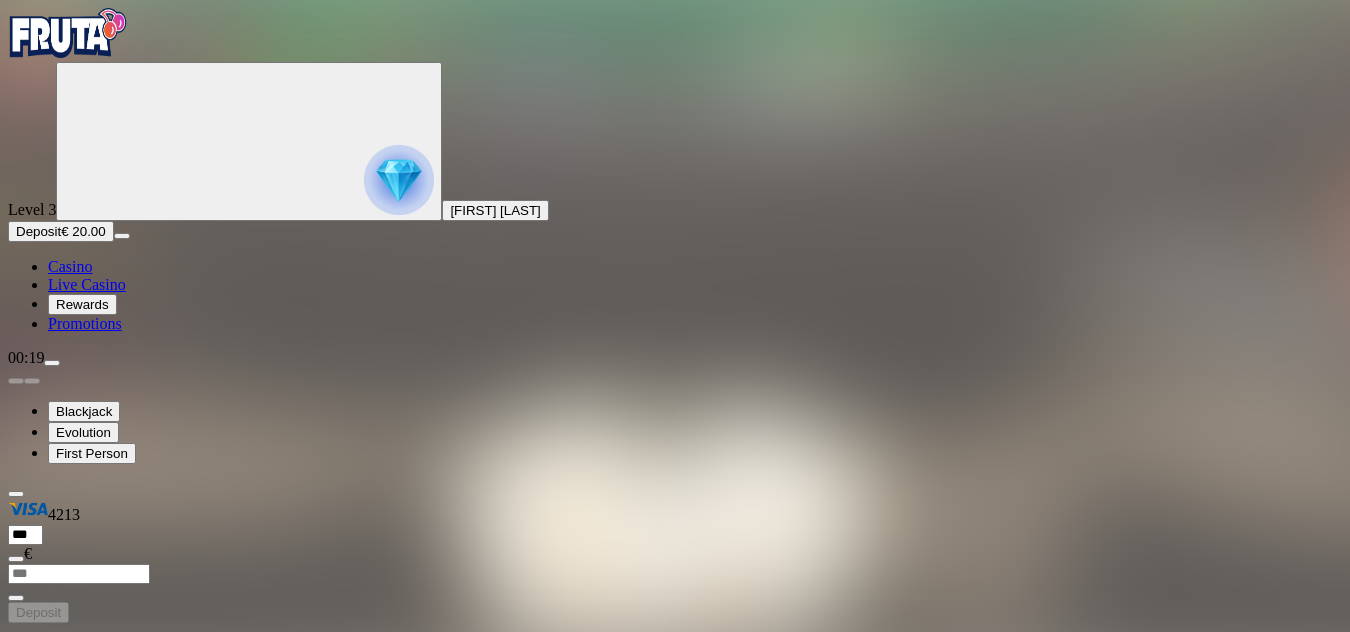 click at bounding box center (675, 1448) 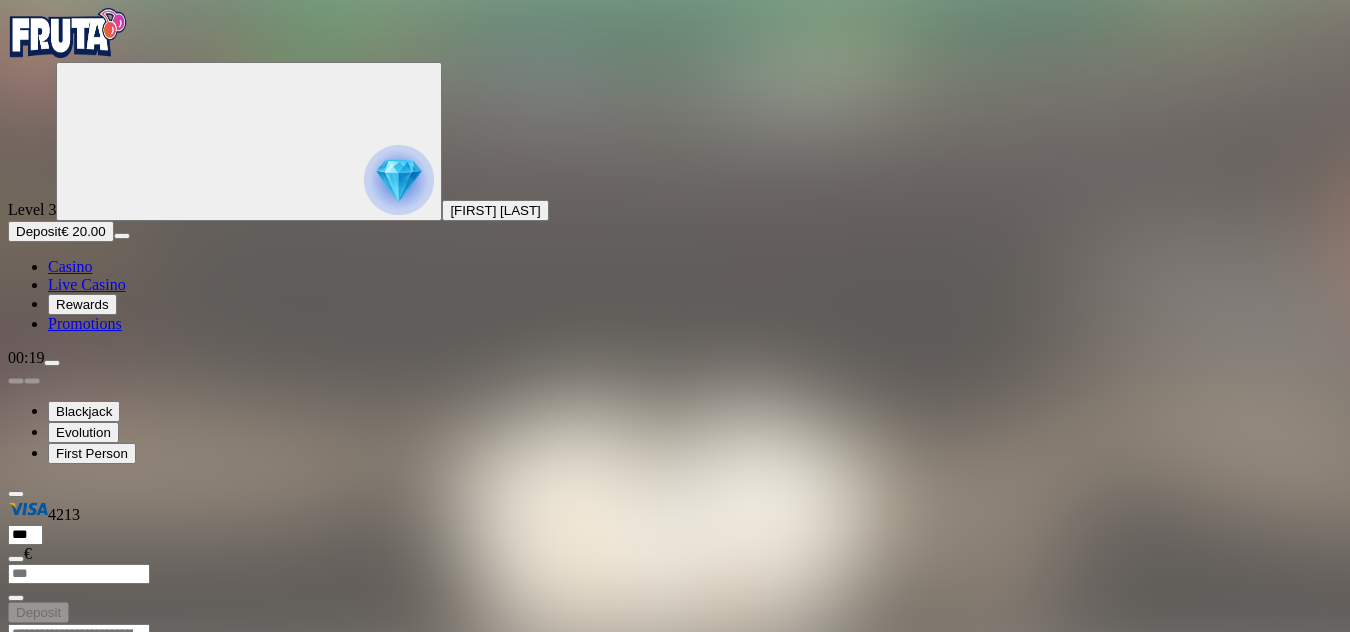 click at bounding box center (16, 816) 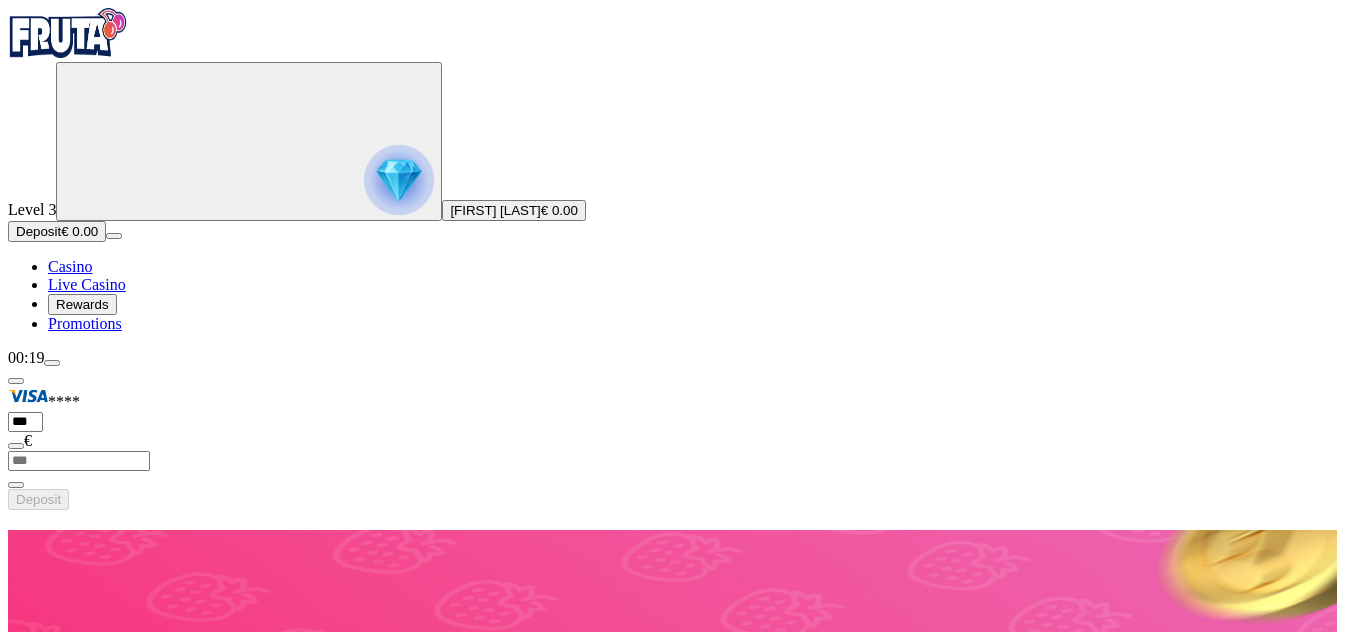 scroll, scrollTop: 0, scrollLeft: 0, axis: both 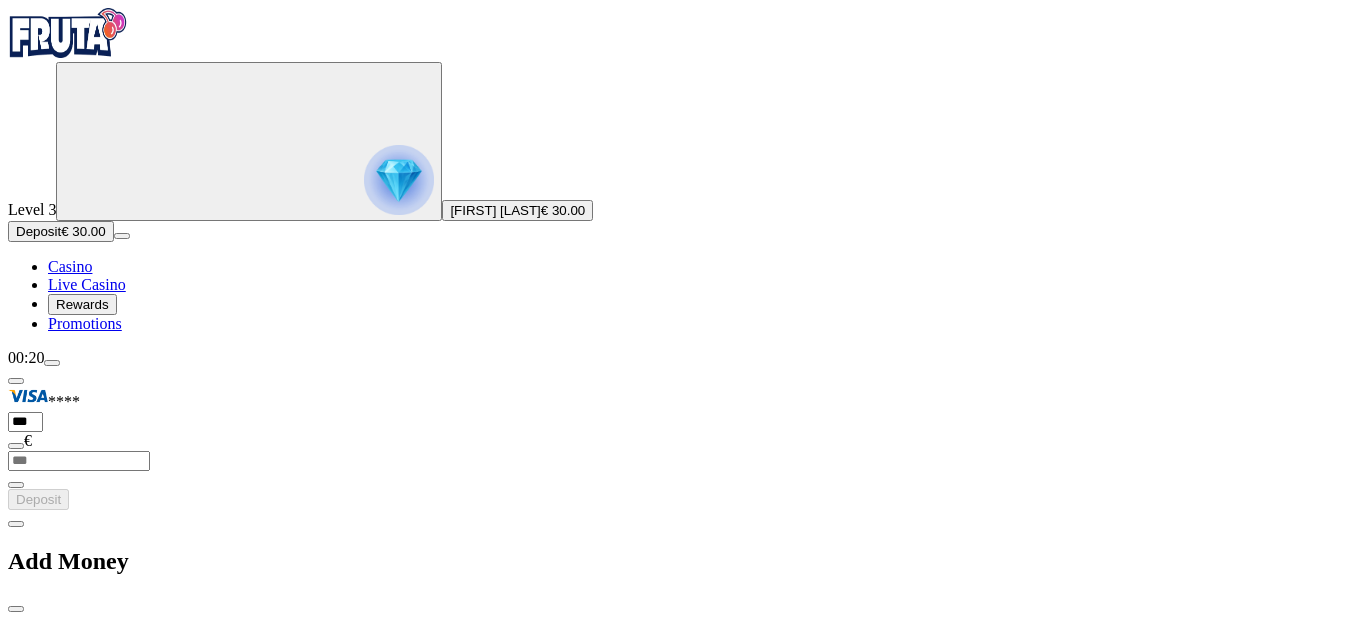 click at bounding box center (16, 609) 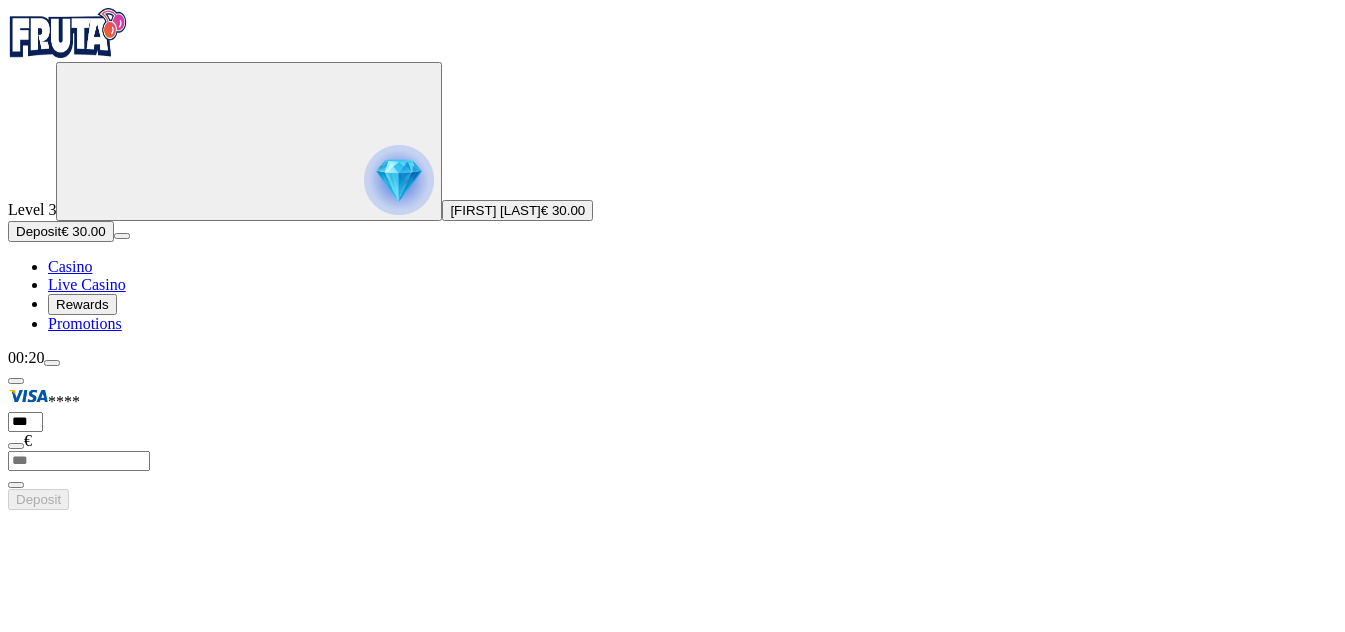 click on "Play Now" at bounding box center (80, 1614) 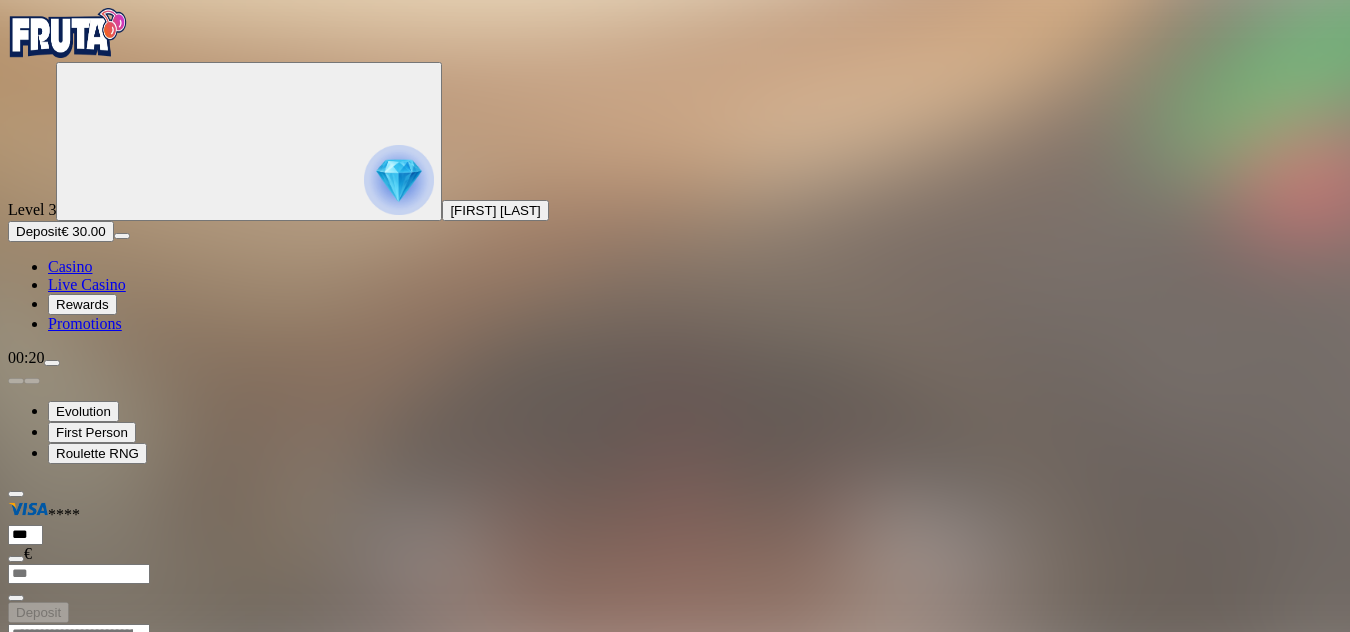 click at bounding box center (48, 816) 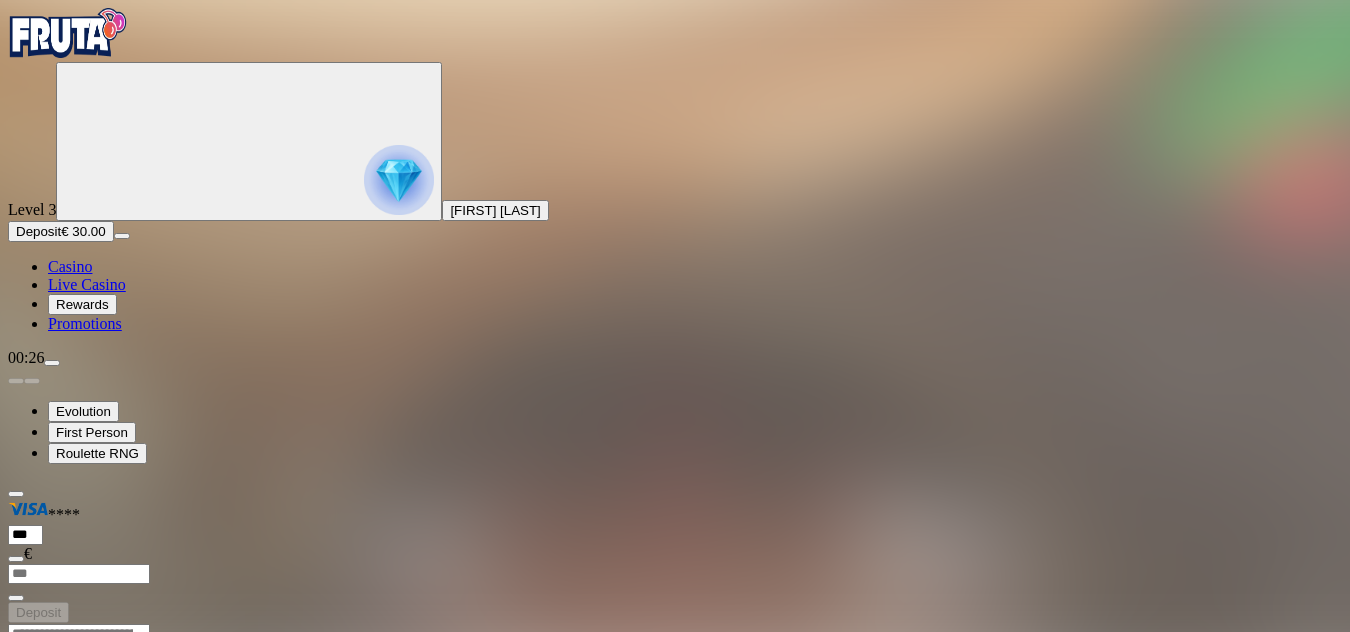 click on "Casino" at bounding box center [70, 266] 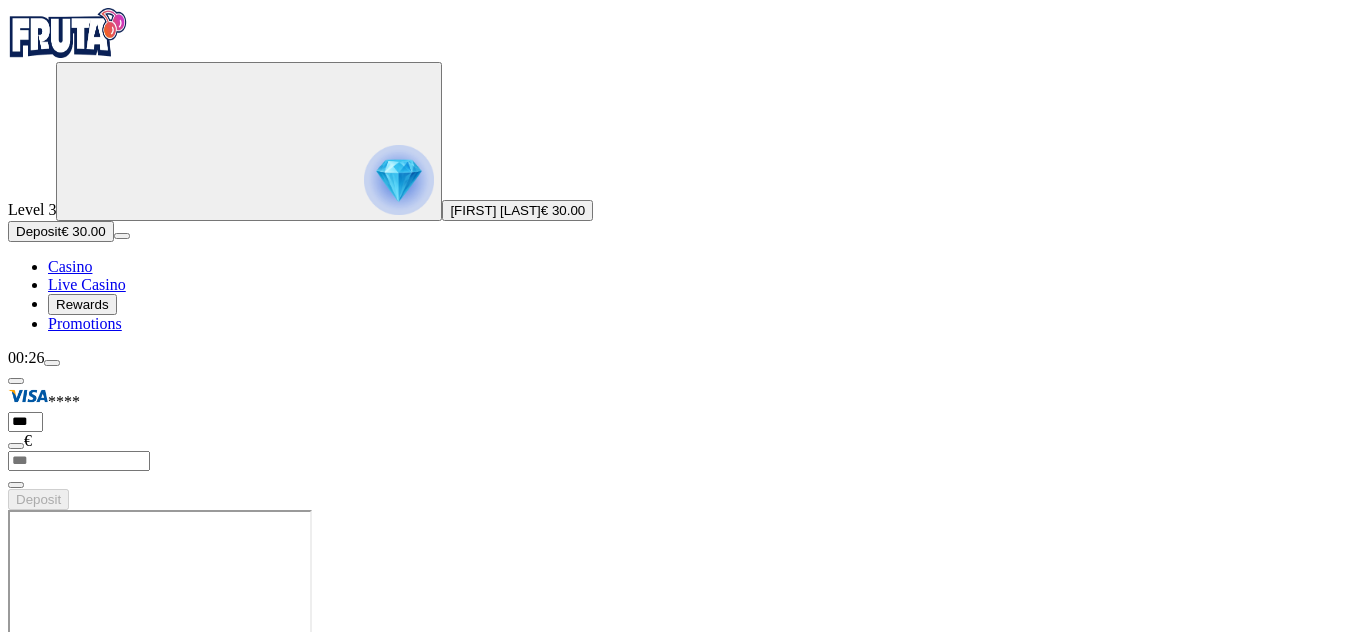 click at bounding box center (48, 2917) 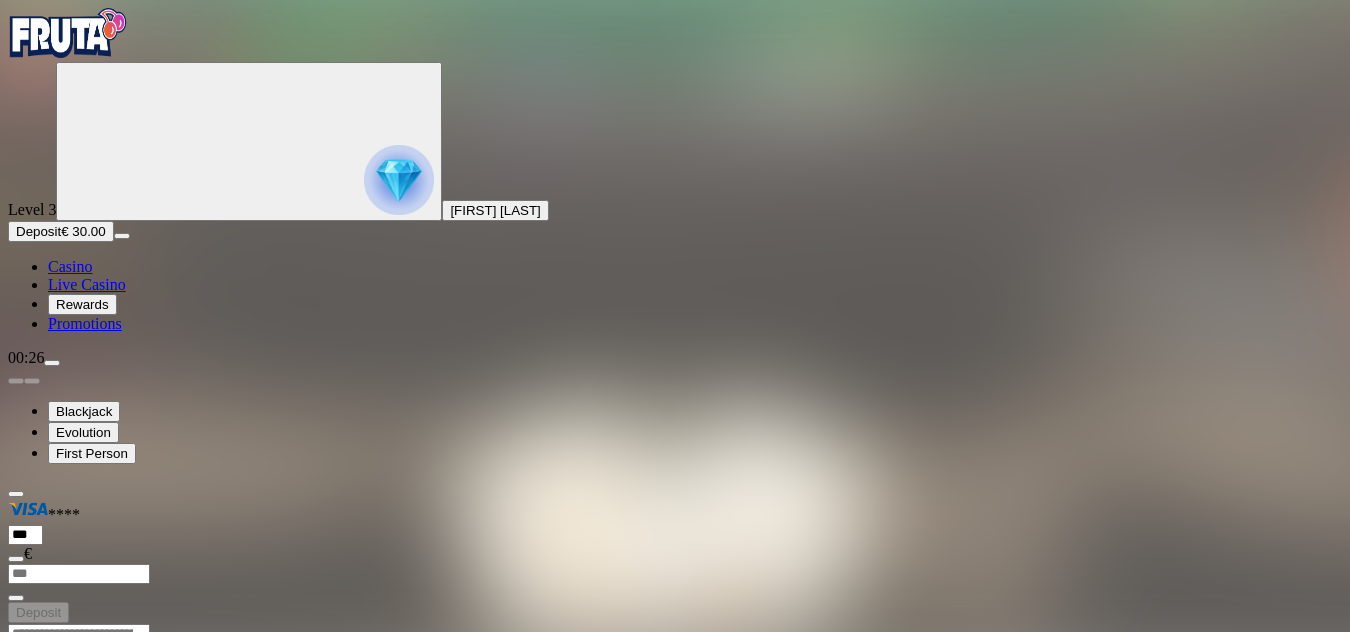 click at bounding box center [48, 816] 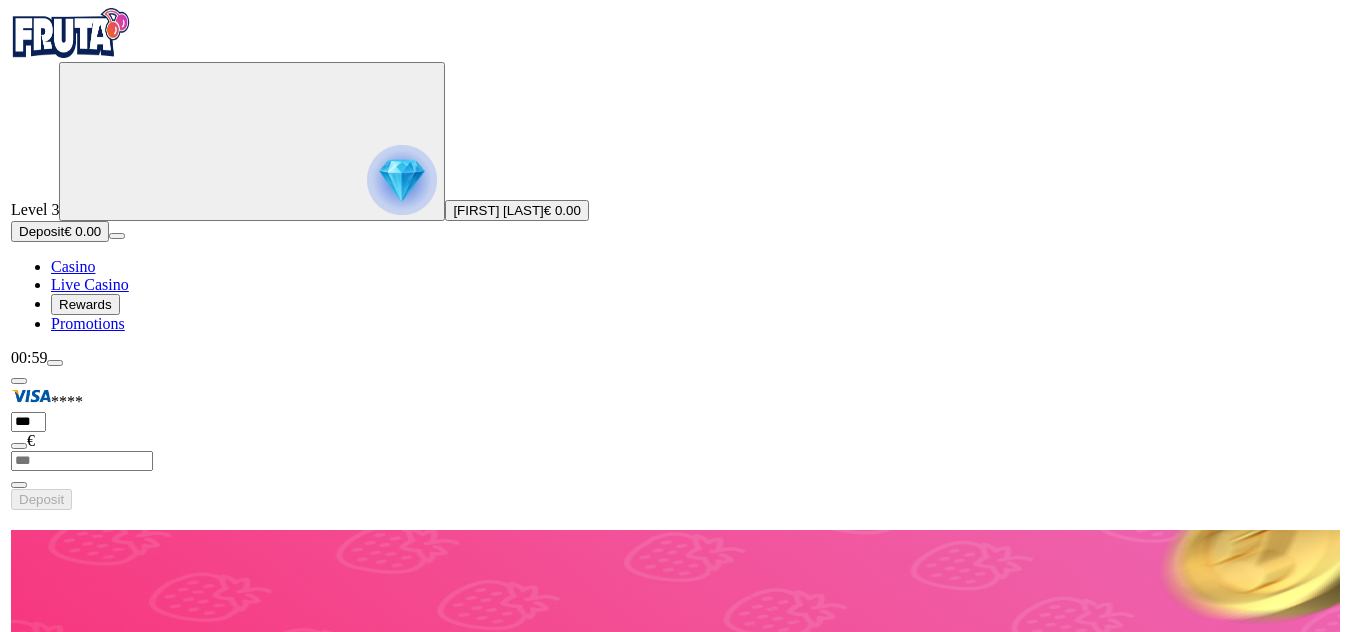 scroll, scrollTop: 0, scrollLeft: 0, axis: both 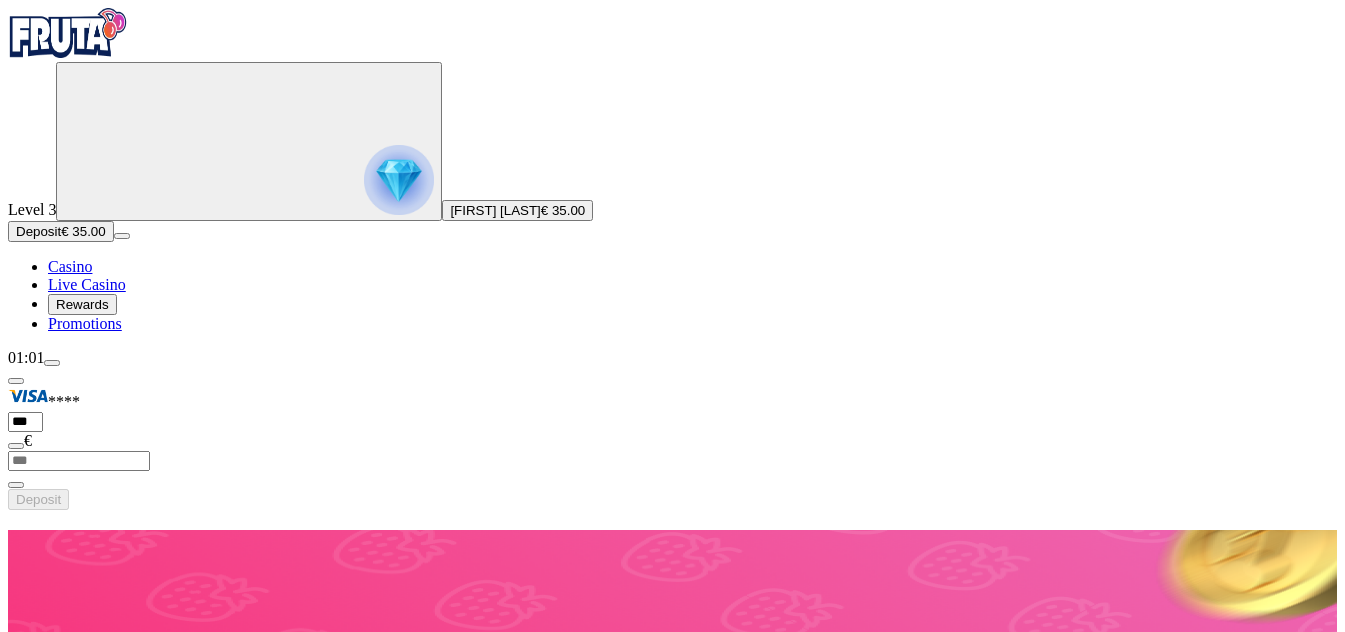 click at bounding box center (48, 1624) 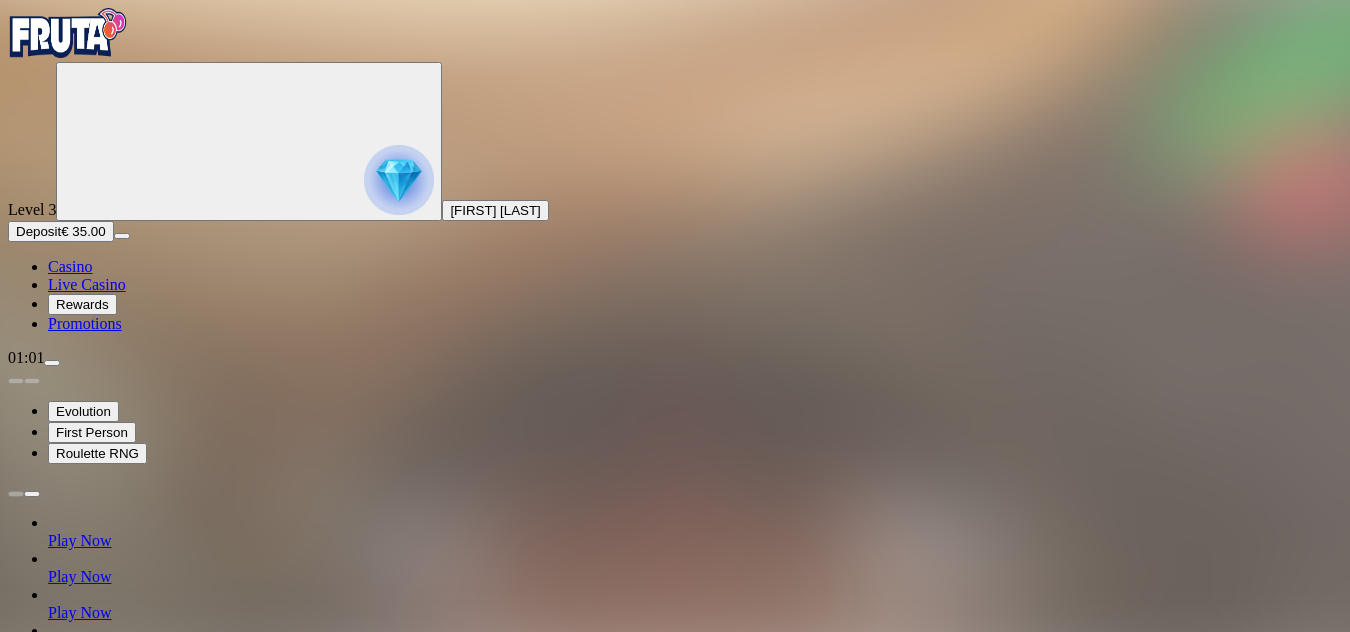 click at bounding box center [48, 1406] 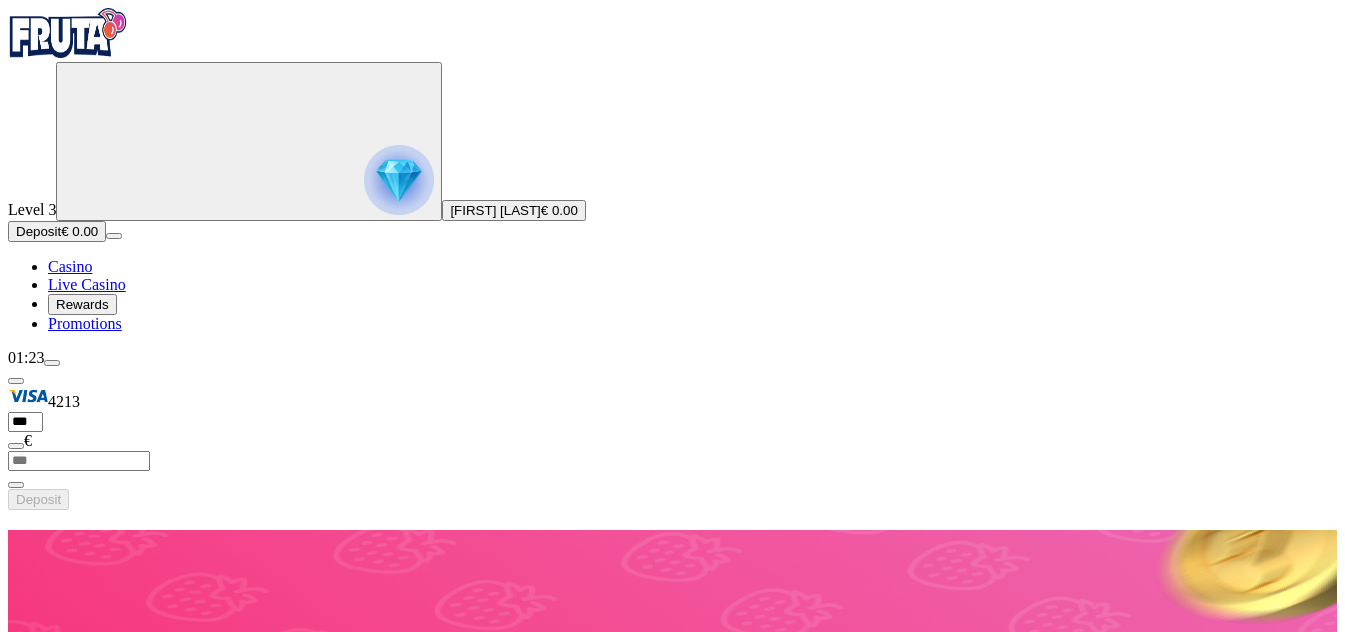 scroll, scrollTop: 0, scrollLeft: 0, axis: both 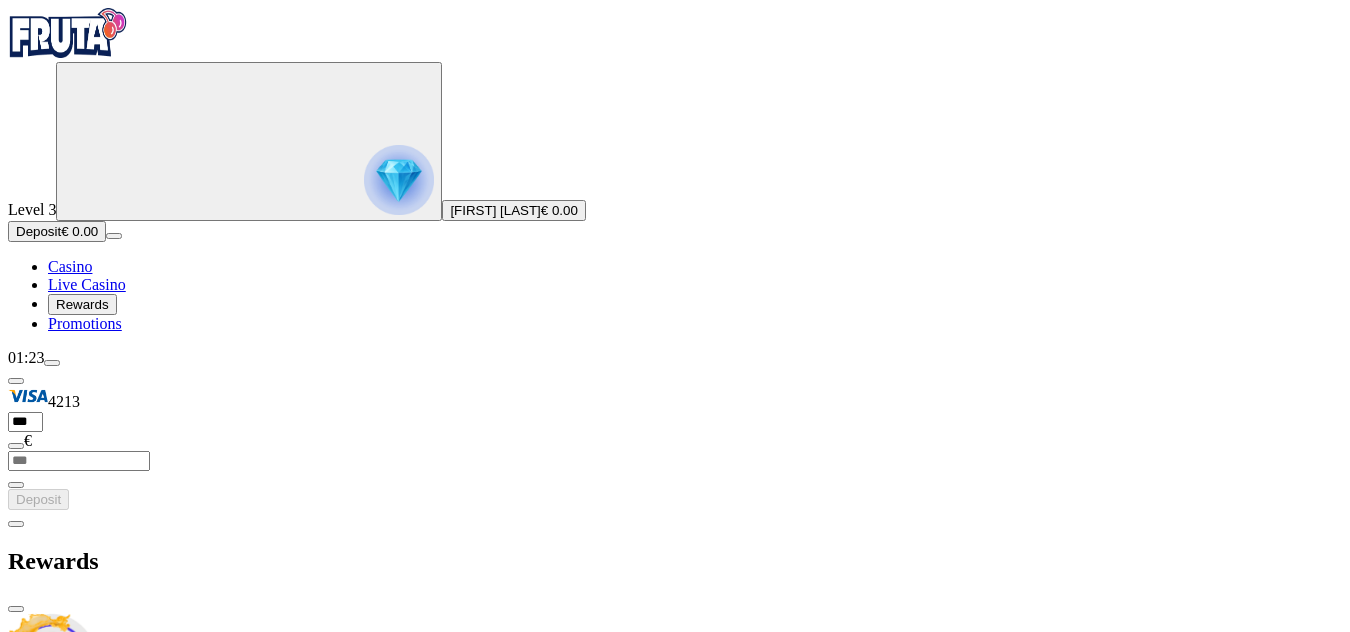 click on "Fruit Up to reap the next reward" at bounding box center [675, 783] 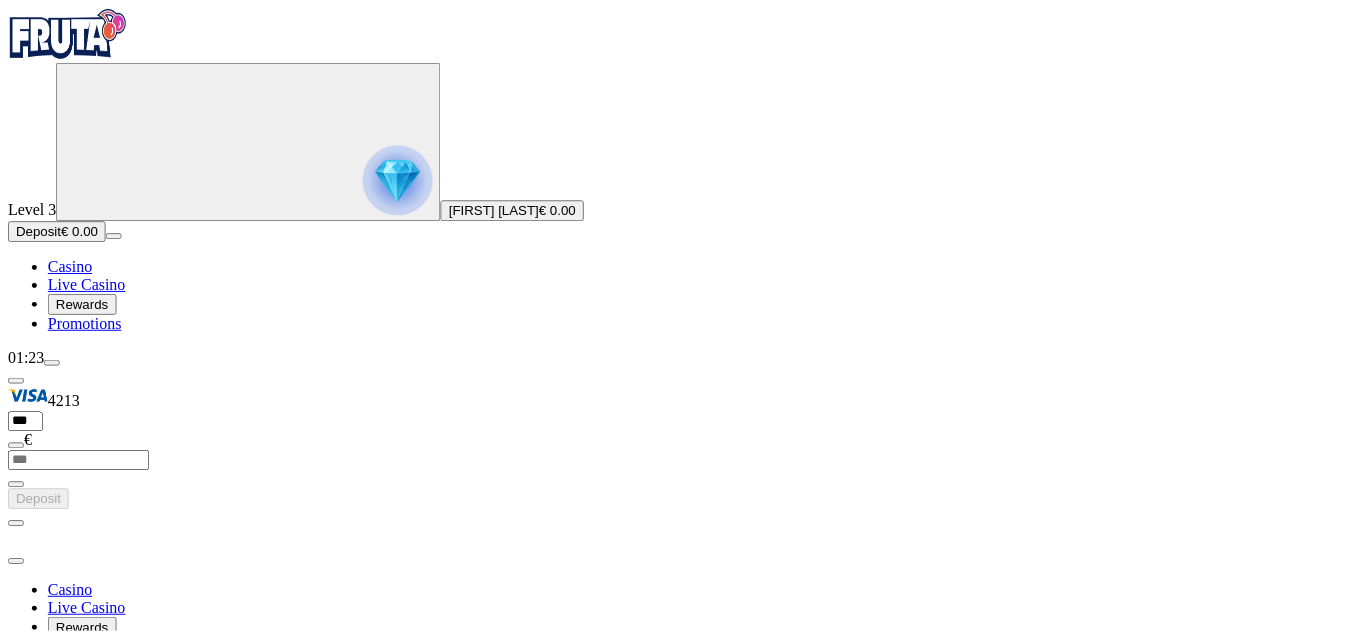 scroll, scrollTop: 0, scrollLeft: 0, axis: both 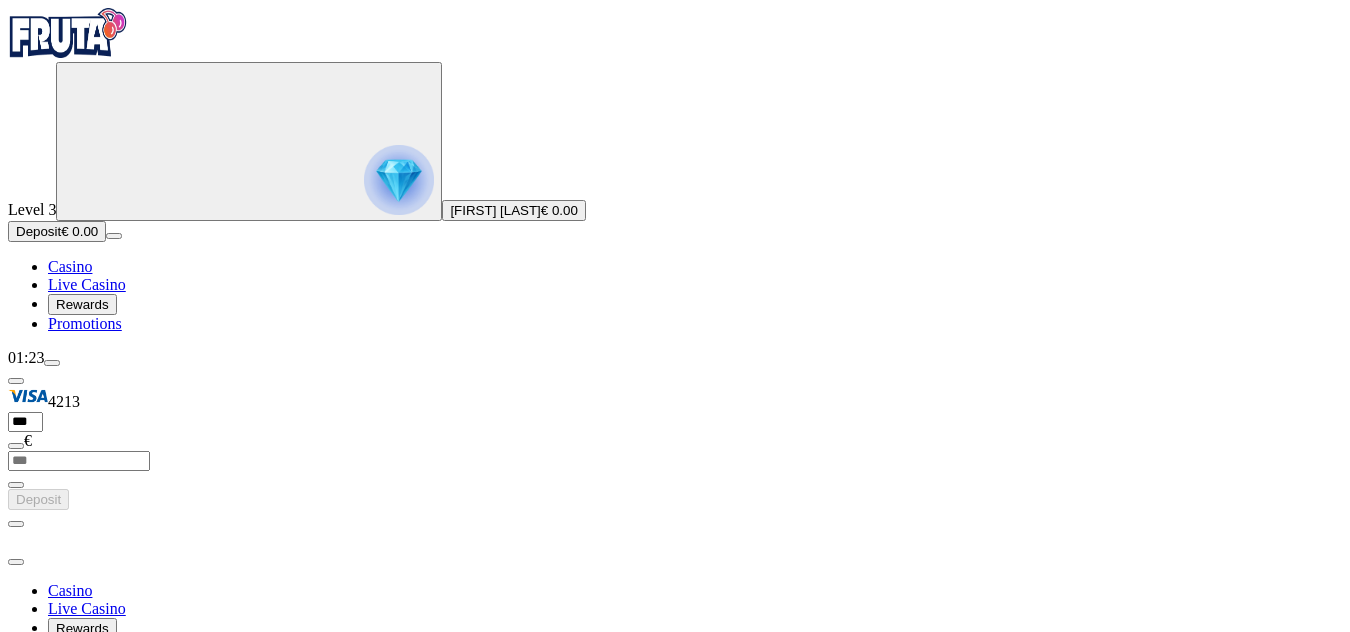 click at bounding box center [16, 562] 